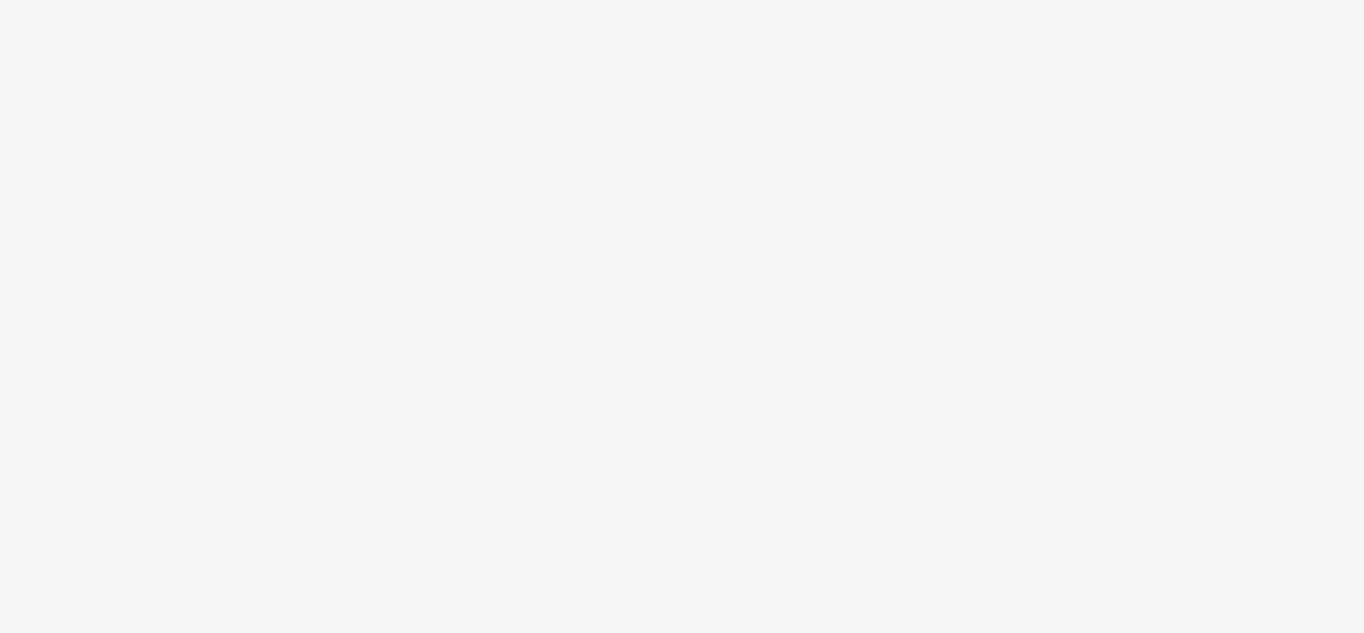 scroll, scrollTop: 0, scrollLeft: 0, axis: both 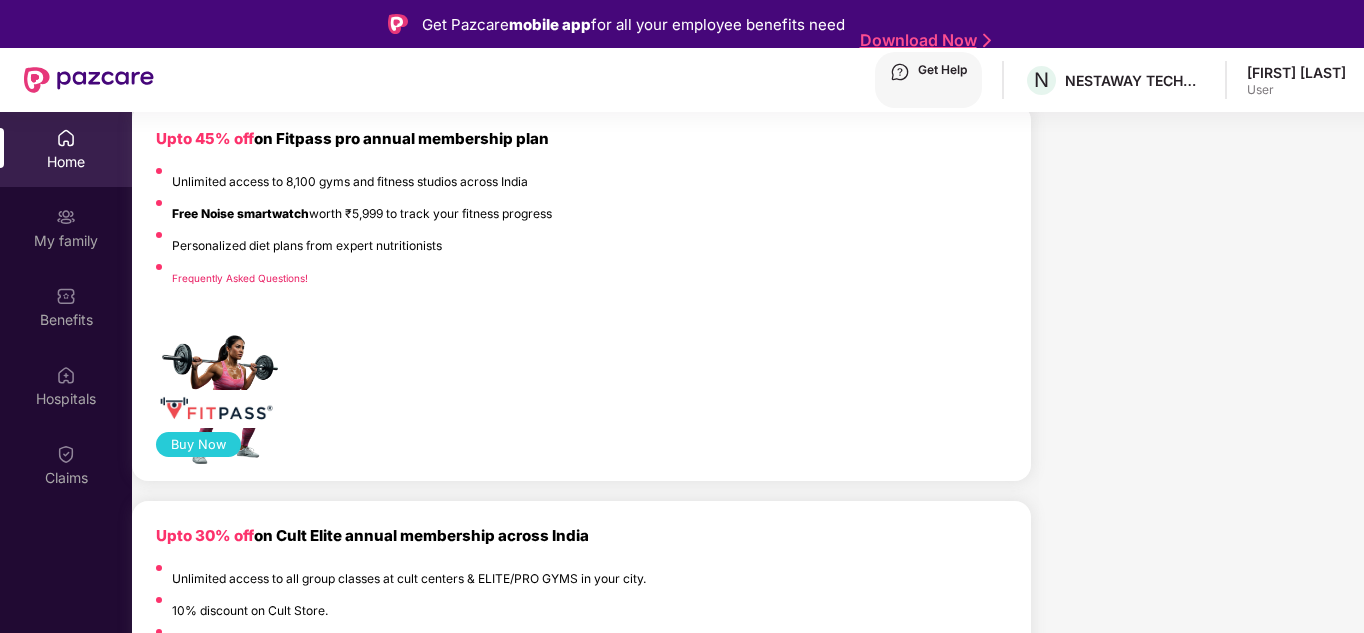 click on "View details" at bounding box center (209, 6642) 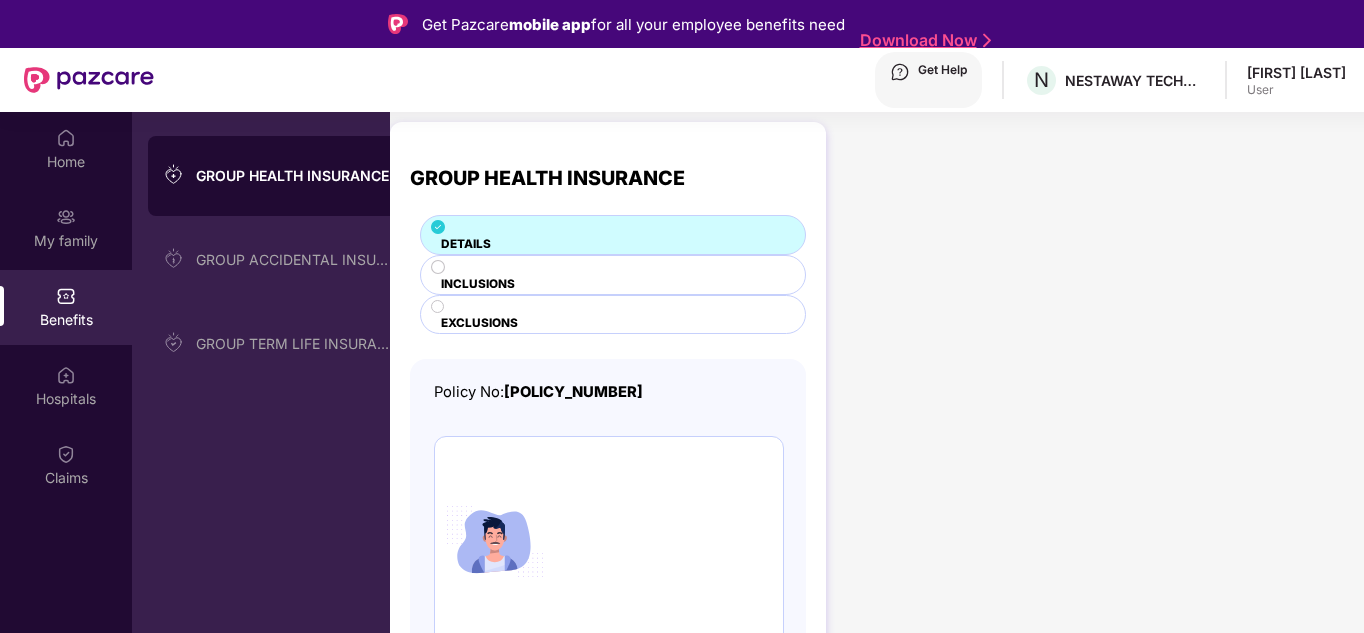 scroll, scrollTop: 1, scrollLeft: 0, axis: vertical 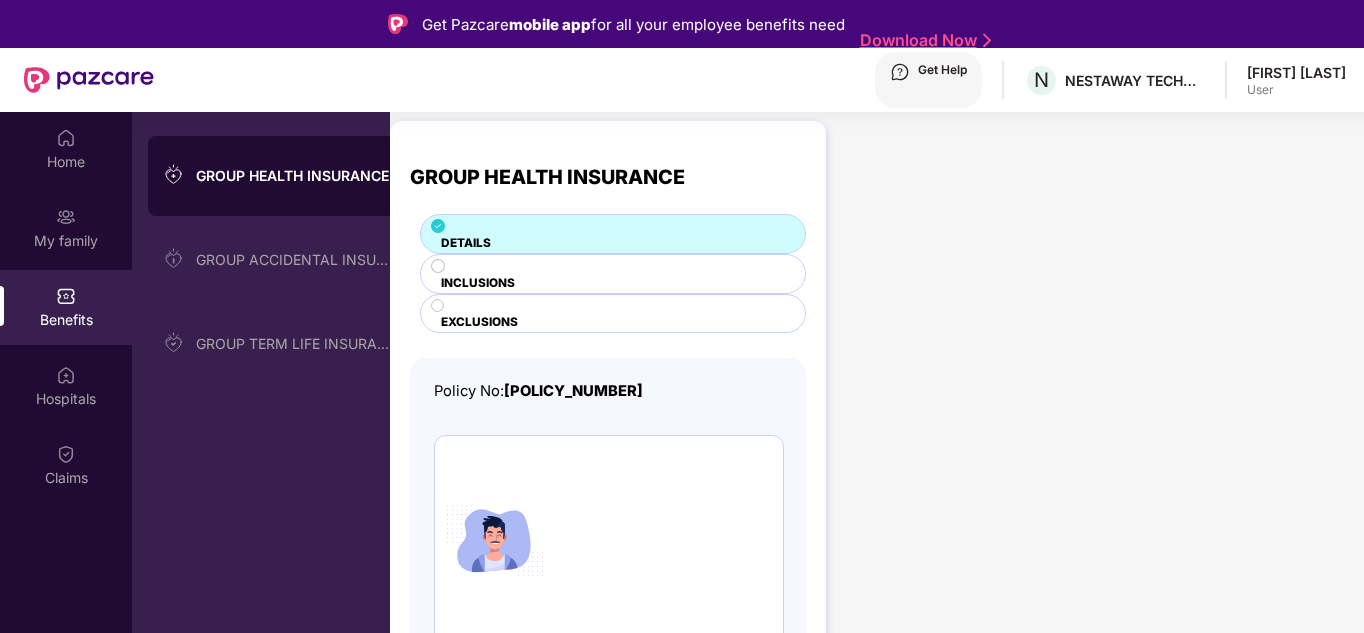 click on "INCLUSIONS" at bounding box center (466, 243) 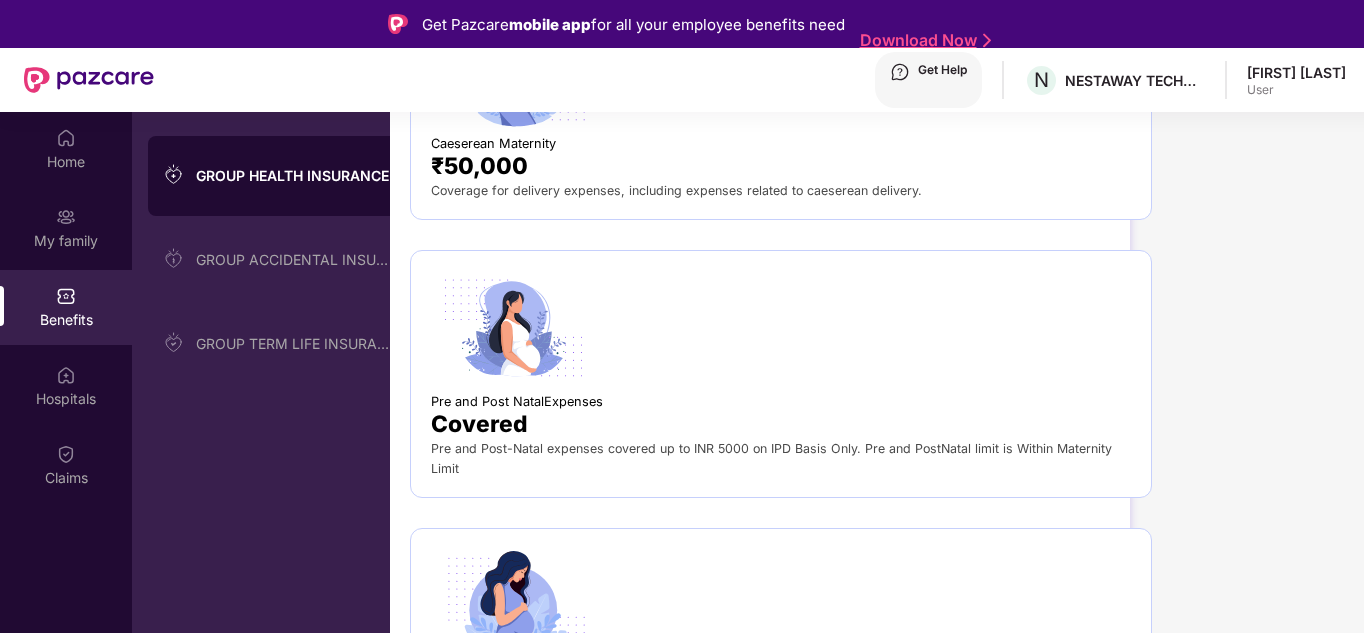 scroll, scrollTop: 3092, scrollLeft: 0, axis: vertical 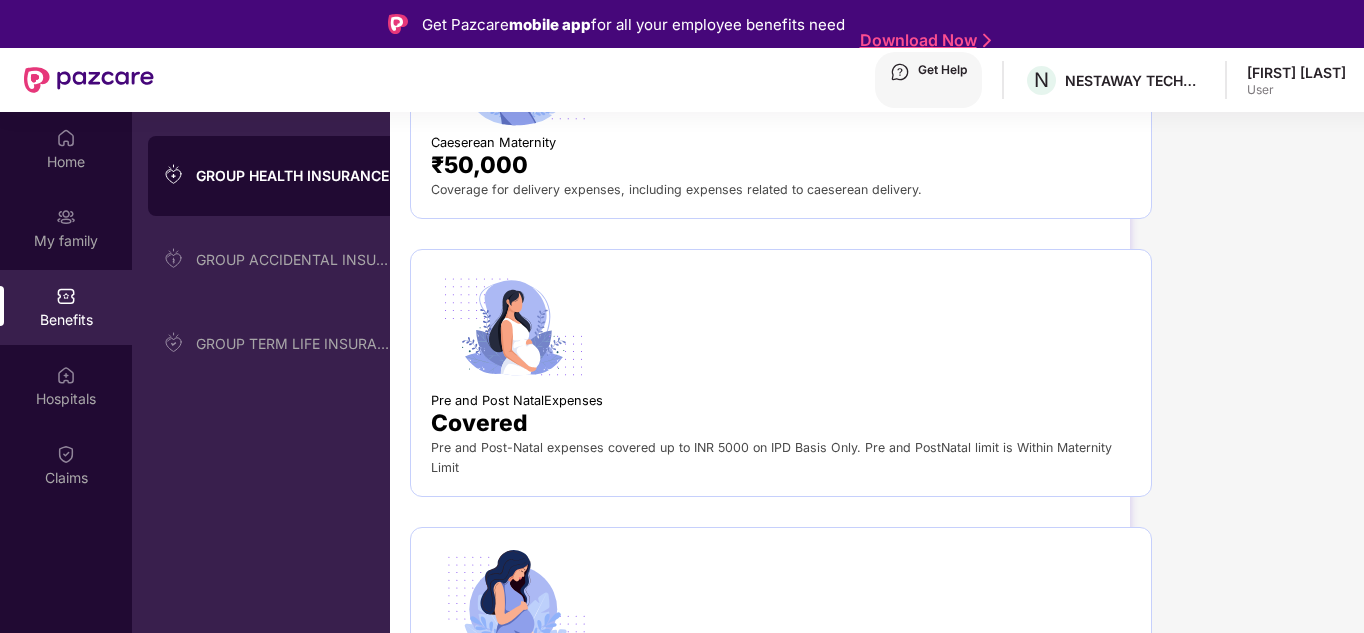 click on "mentioned" at bounding box center (500, 1497) 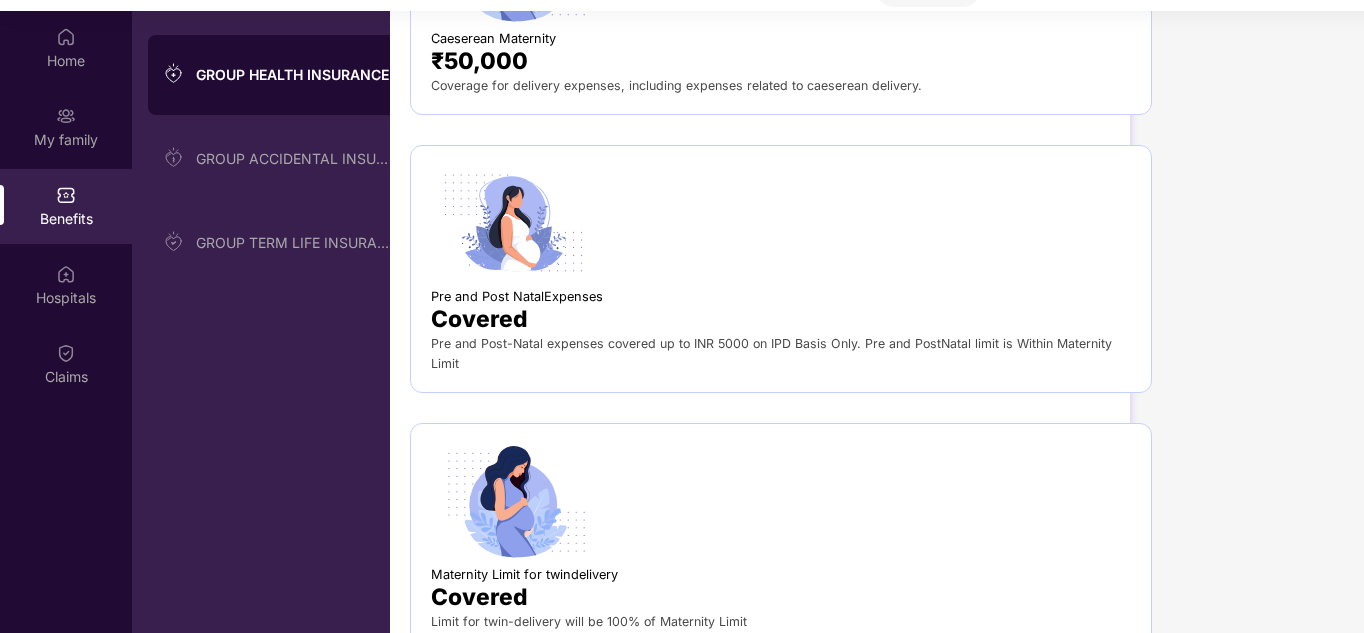 scroll, scrollTop: 112, scrollLeft: 0, axis: vertical 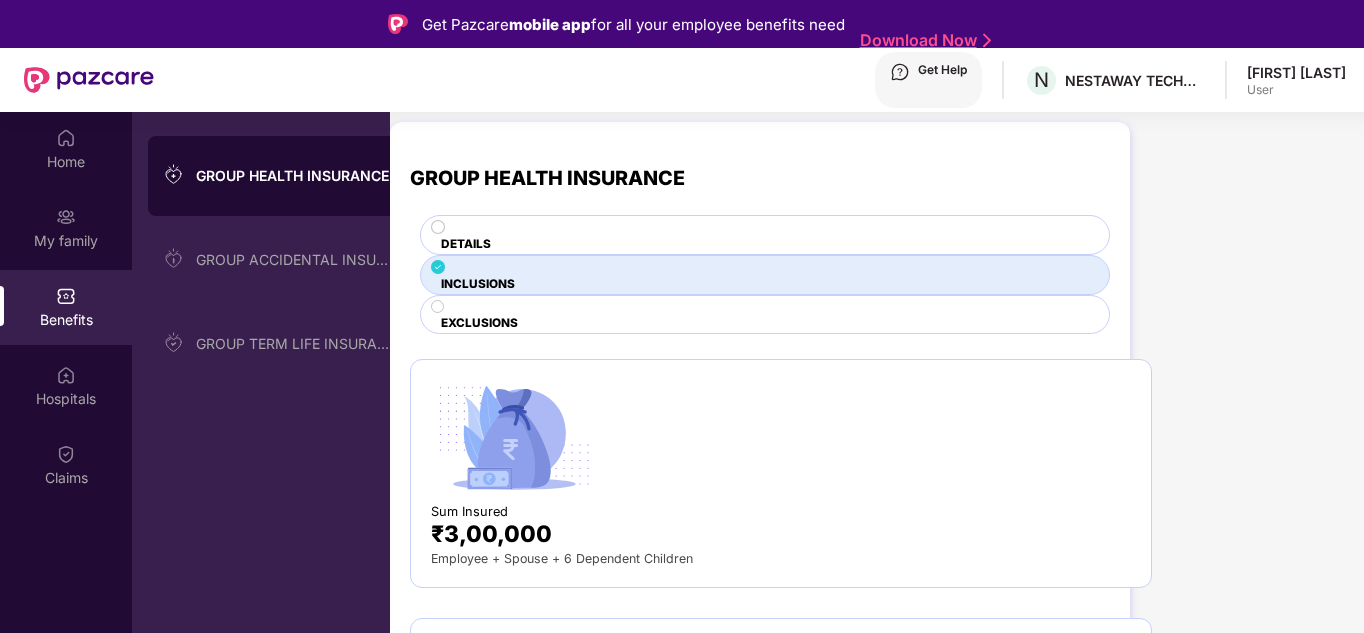click on "EXCLUSIONS" at bounding box center (765, 245) 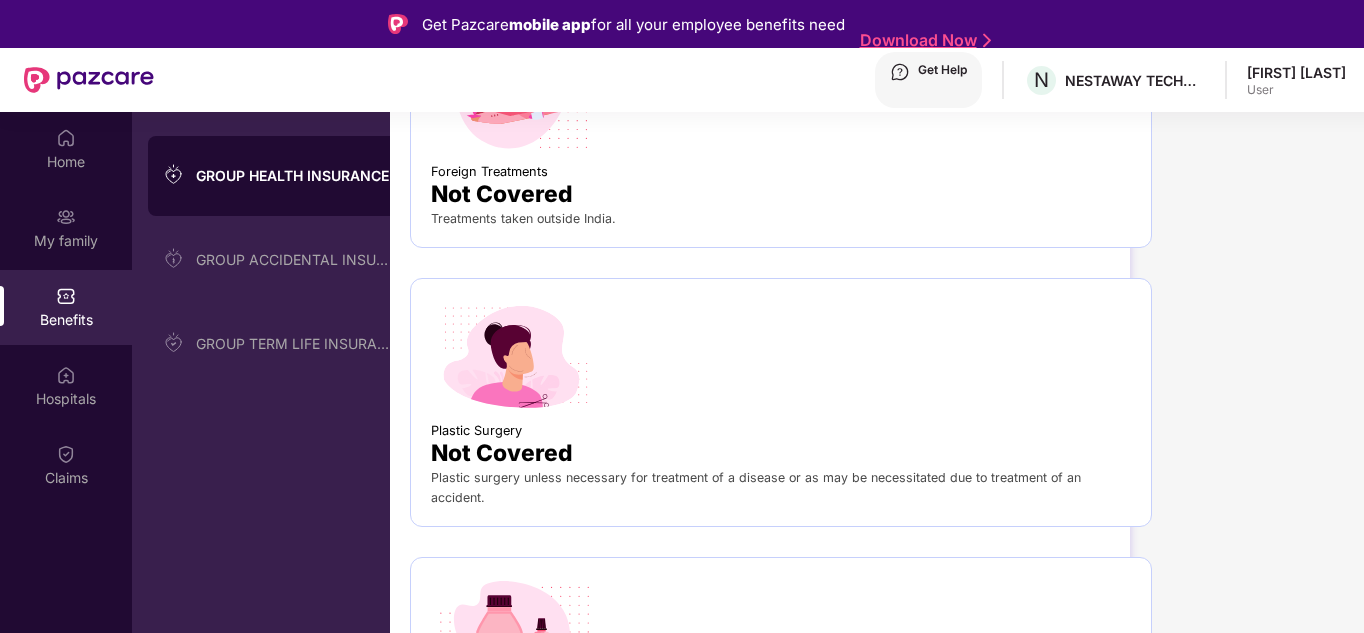 scroll, scrollTop: 1889, scrollLeft: 0, axis: vertical 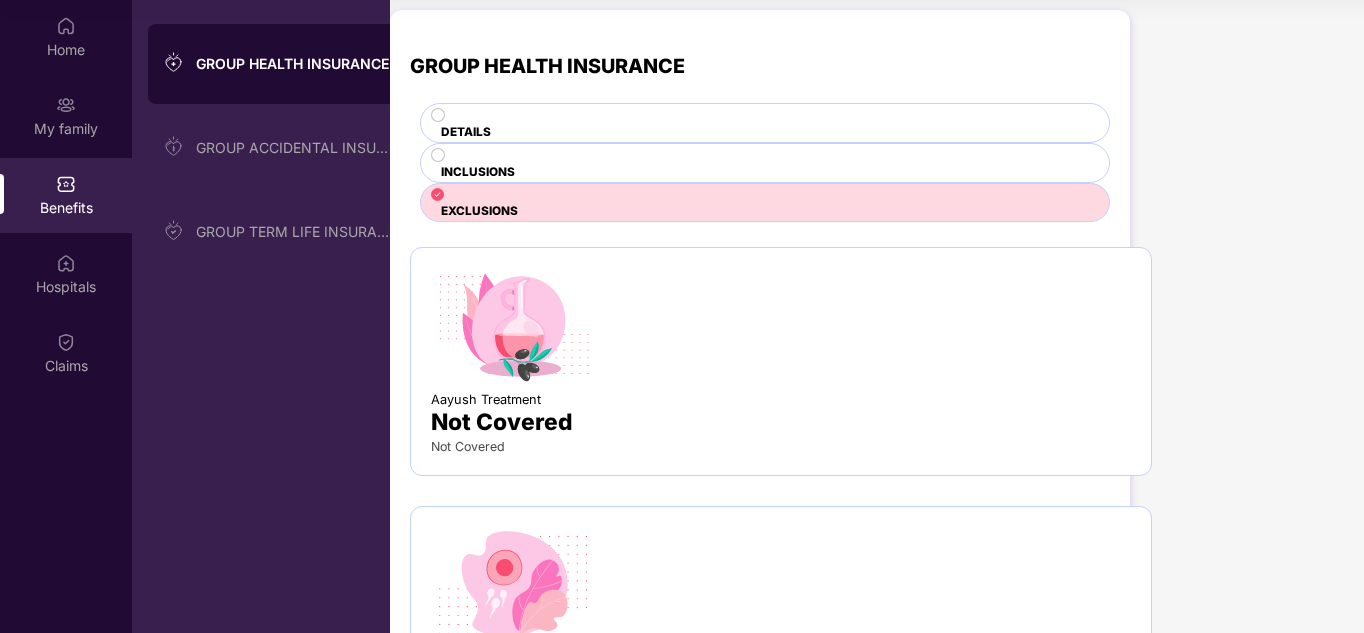 click on "DETAILS" at bounding box center (765, 133) 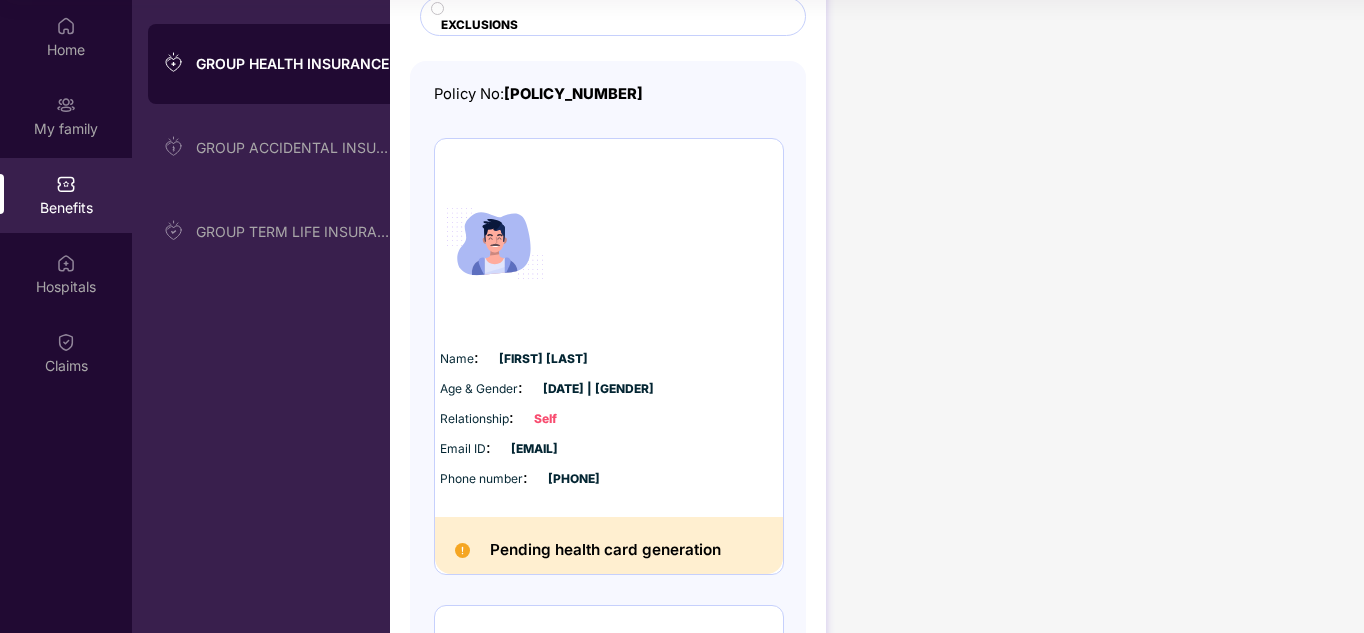 scroll, scrollTop: 366, scrollLeft: 0, axis: vertical 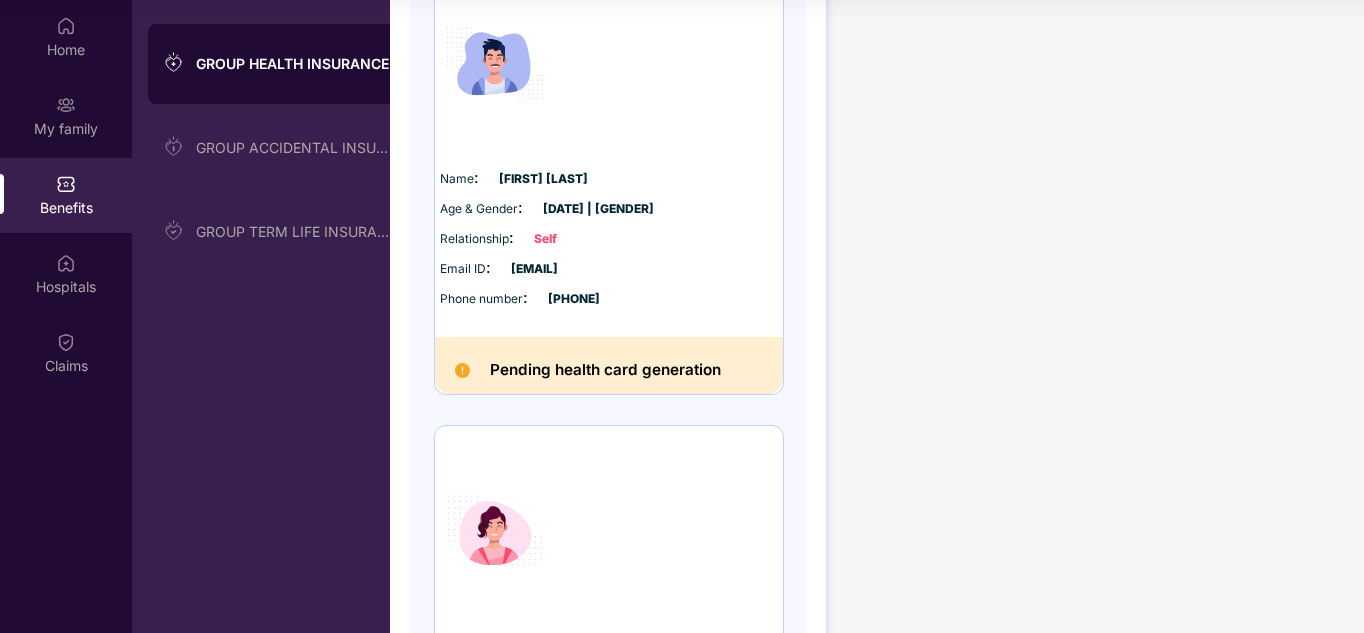 click on "Email ID" at bounding box center [463, 268] 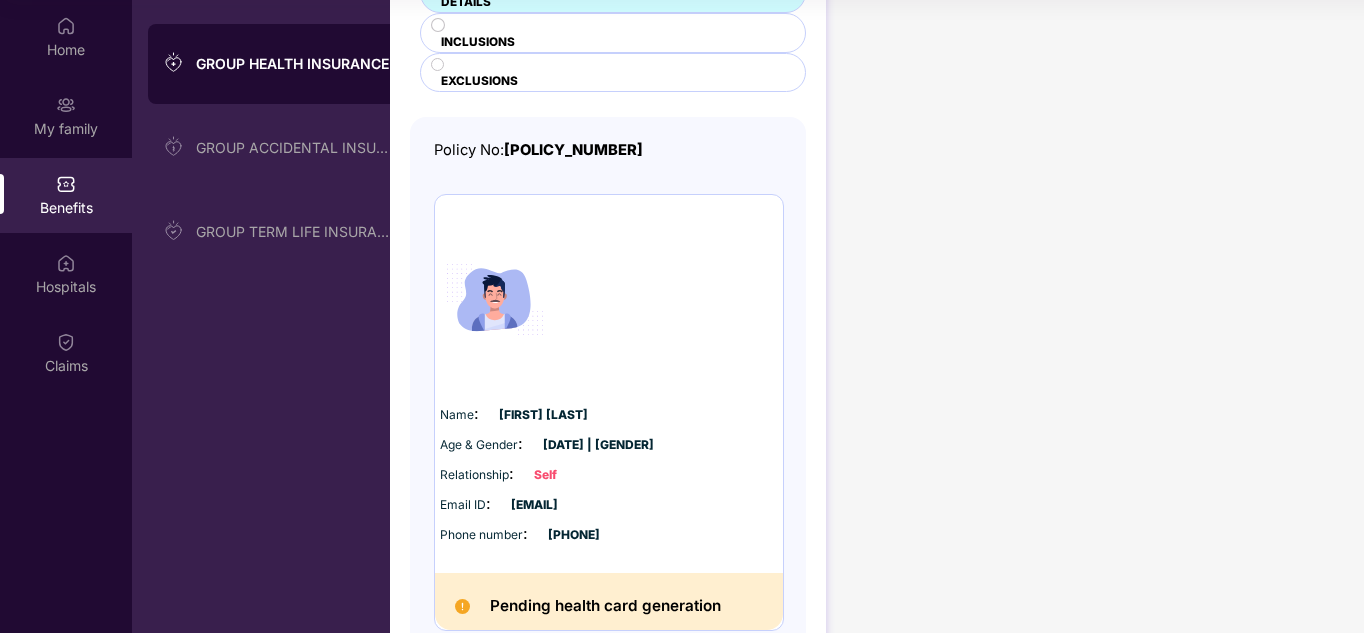 scroll, scrollTop: 0, scrollLeft: 0, axis: both 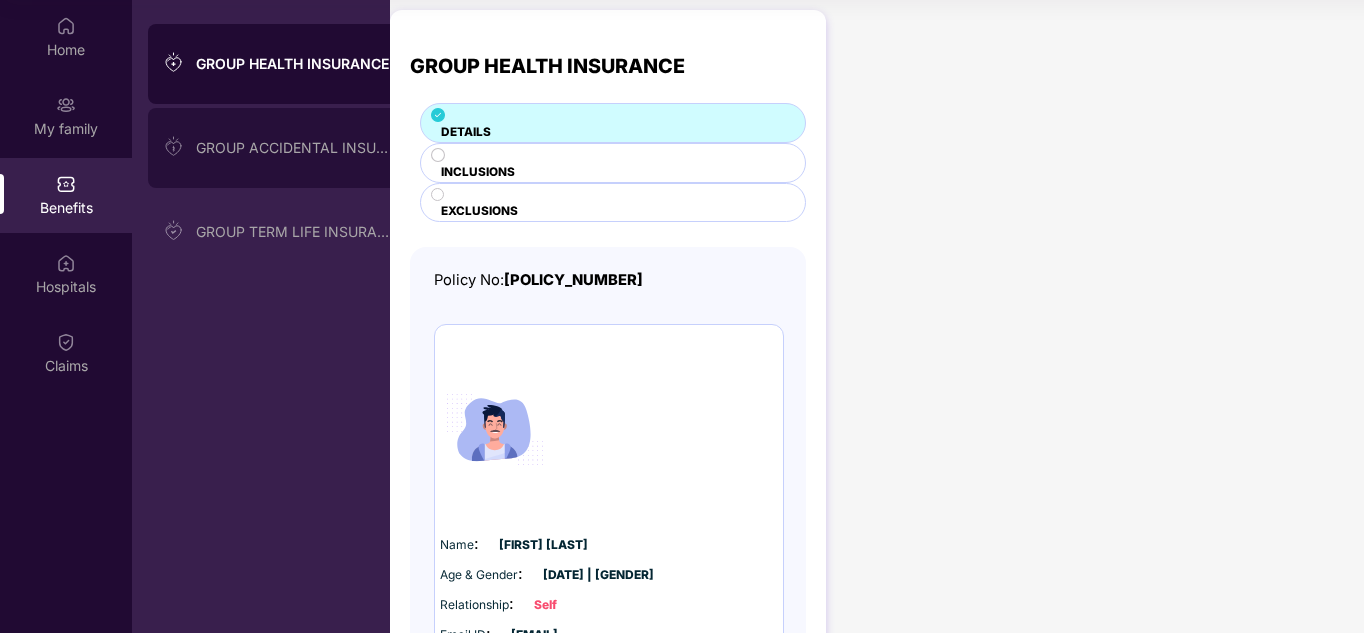 click on "GROUP ACCIDENTAL INSURANCE" at bounding box center [293, 148] 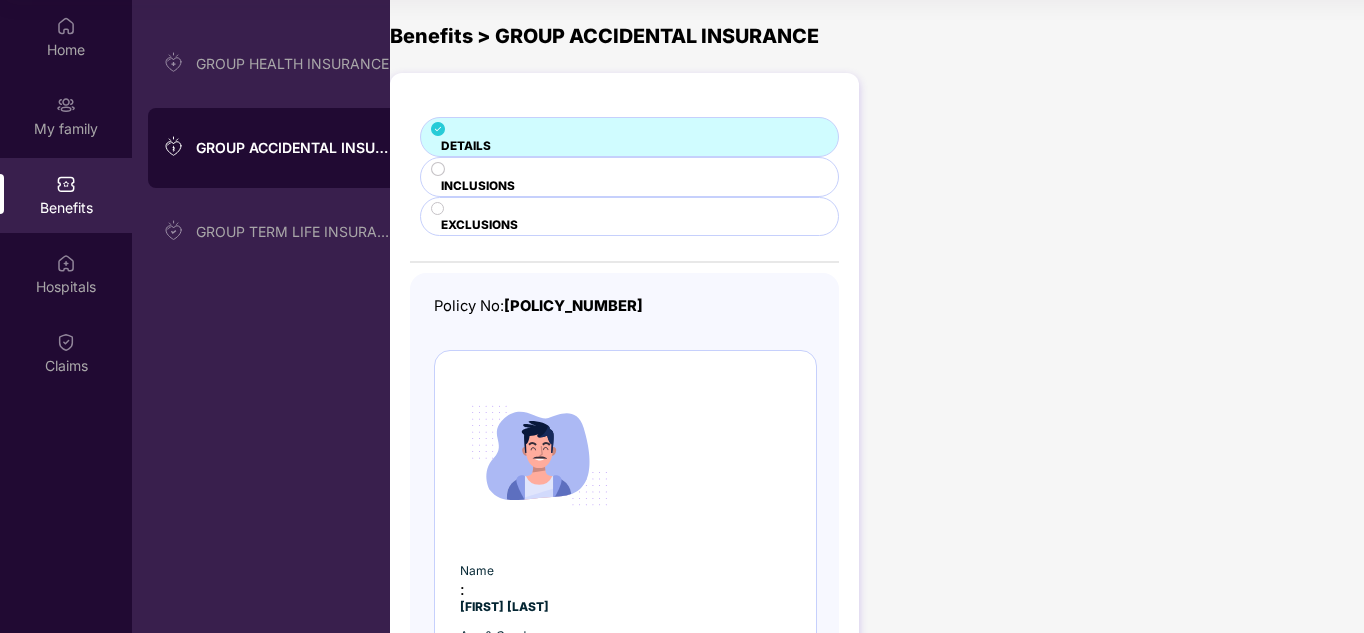 scroll, scrollTop: 1, scrollLeft: 0, axis: vertical 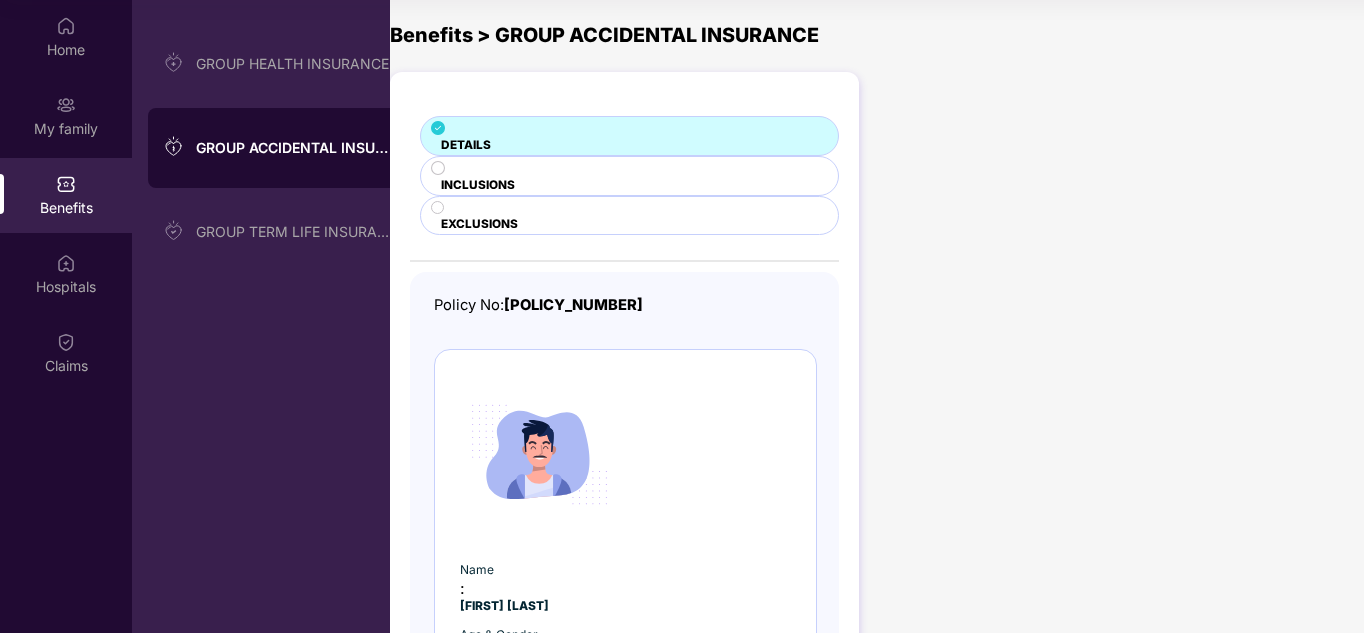 click on "INCLUSIONS" at bounding box center (466, 145) 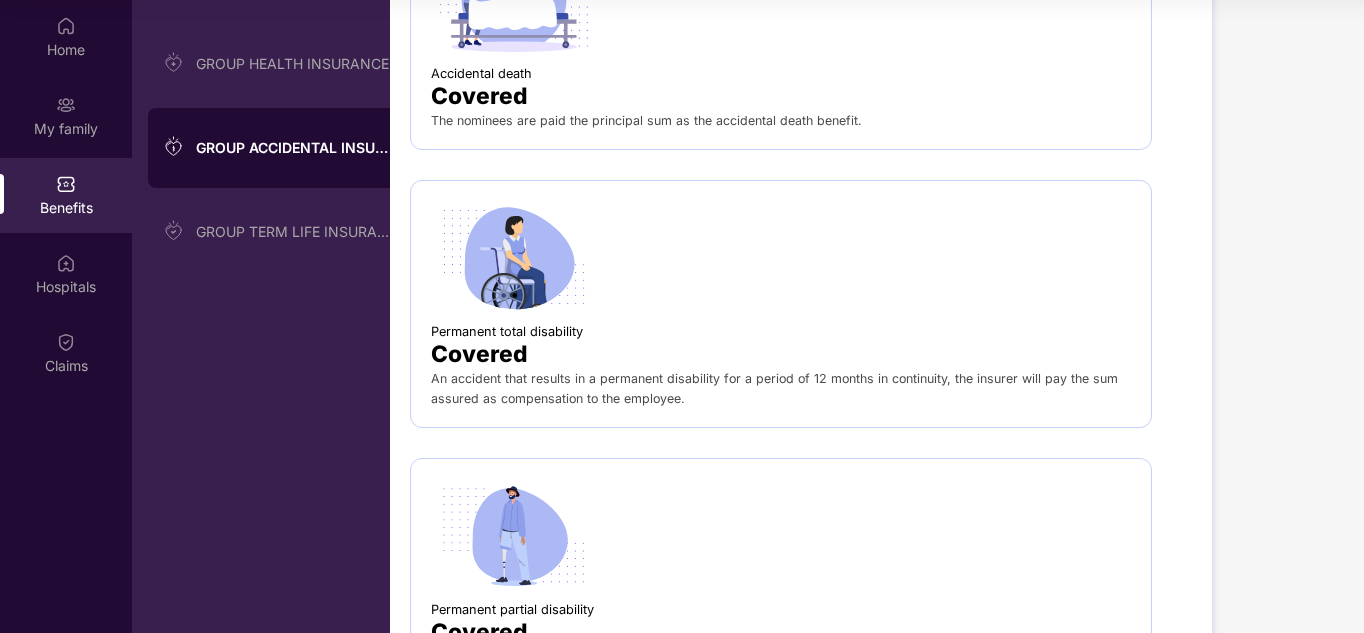 scroll, scrollTop: 352, scrollLeft: 0, axis: vertical 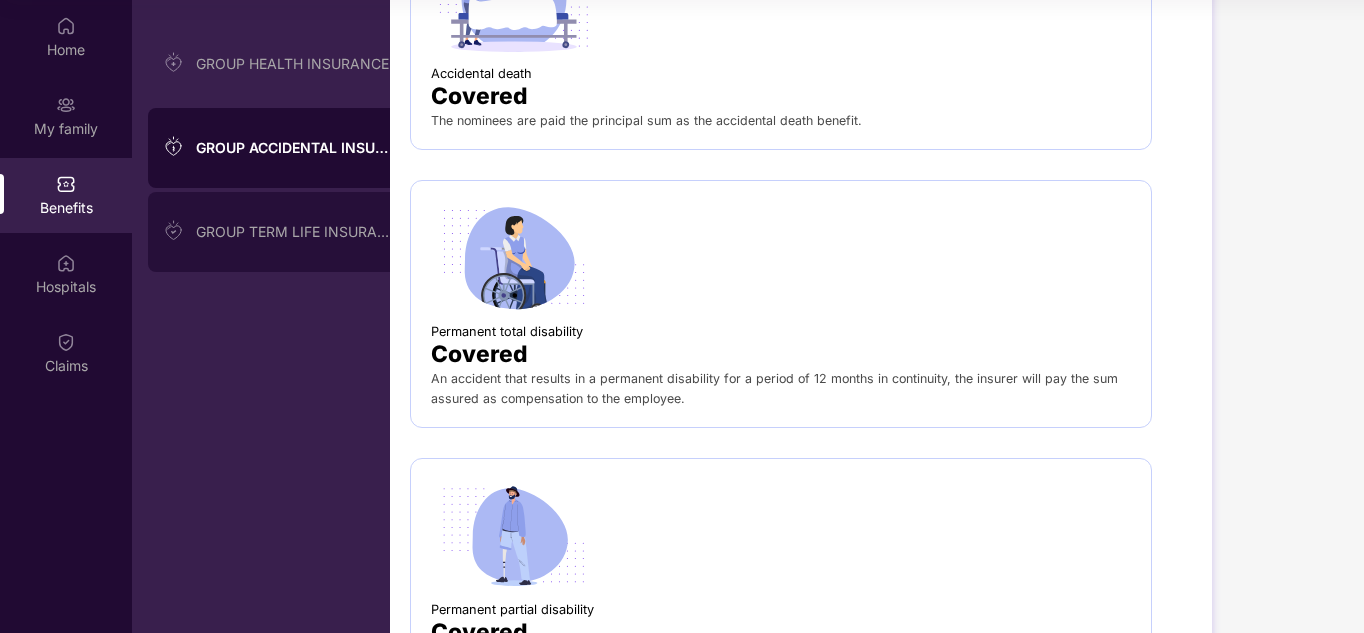 click on "GROUP TERM LIFE INSURANCE" at bounding box center (293, 64) 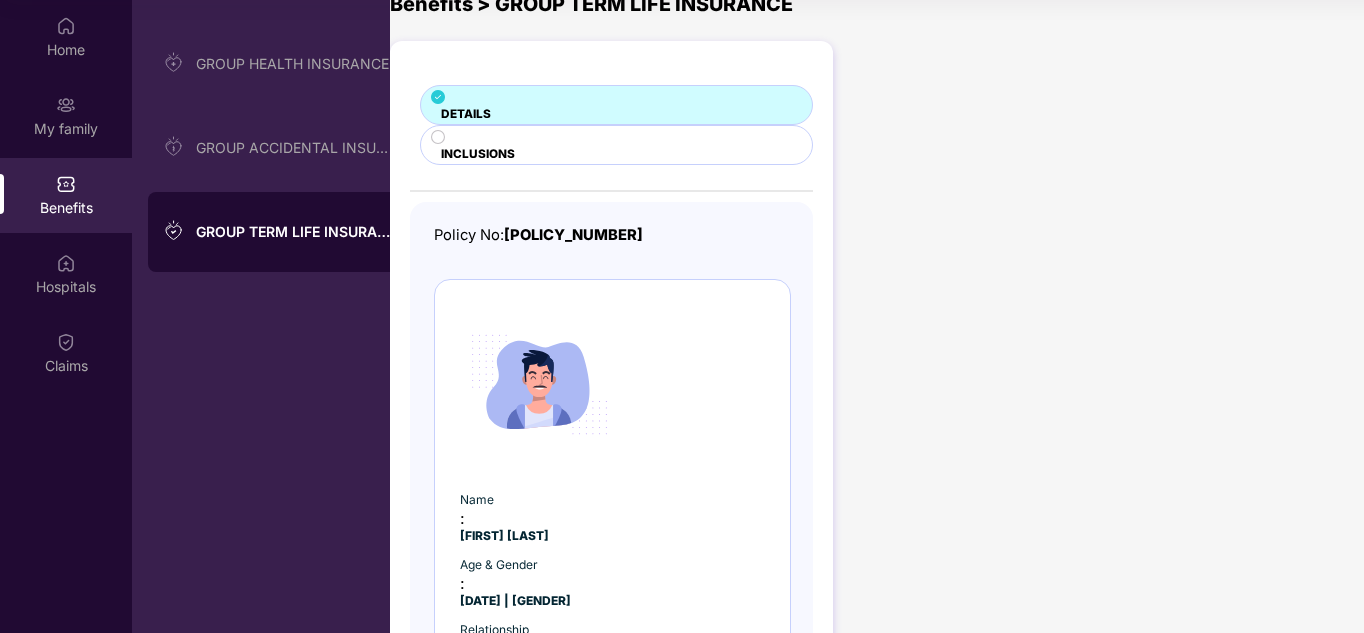 scroll, scrollTop: 33, scrollLeft: 0, axis: vertical 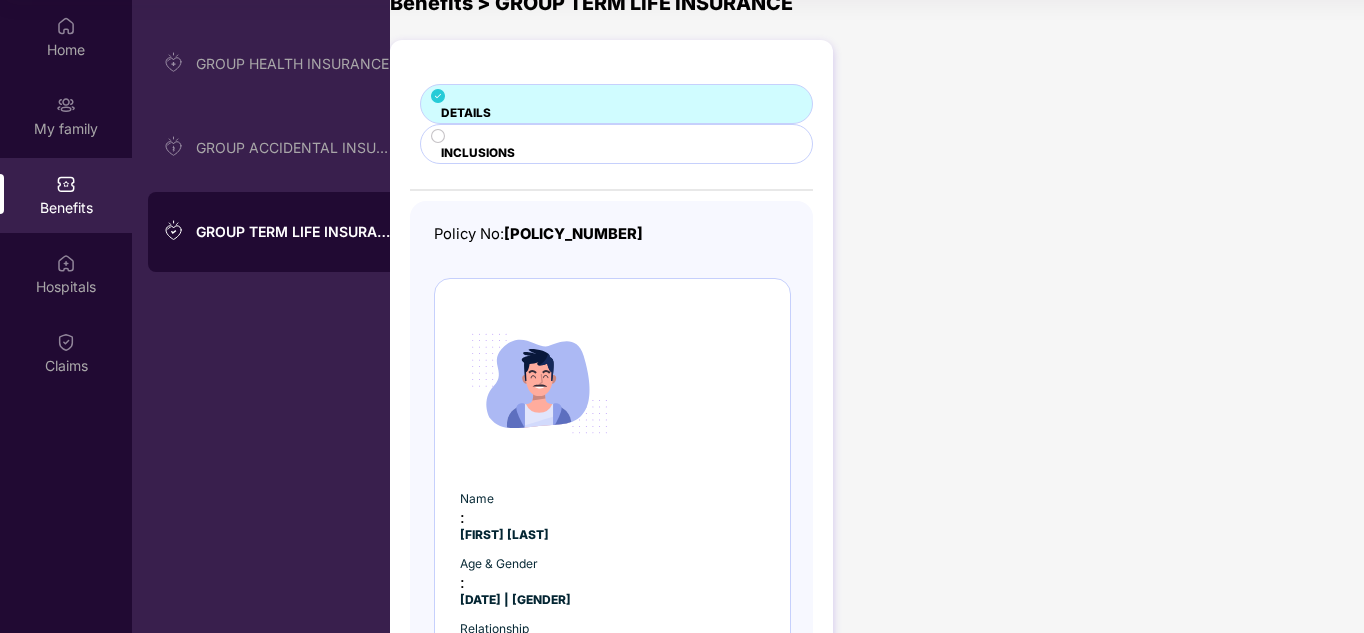 click at bounding box center (616, 97) 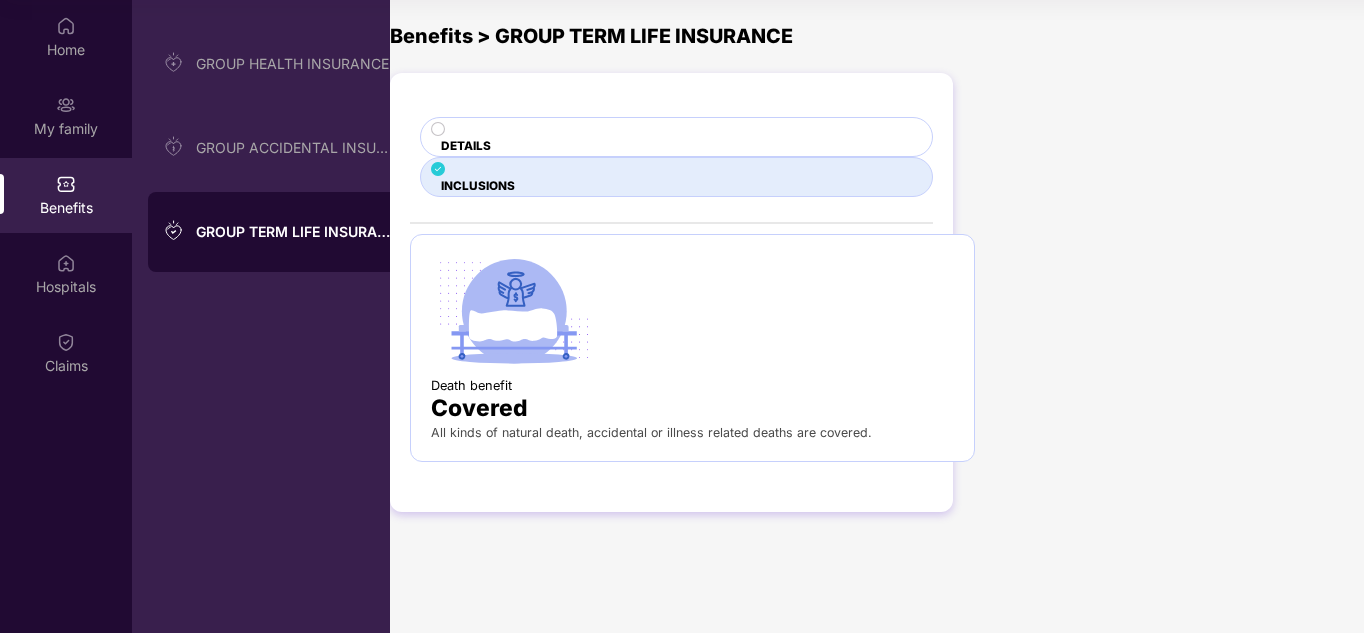 scroll, scrollTop: 0, scrollLeft: 0, axis: both 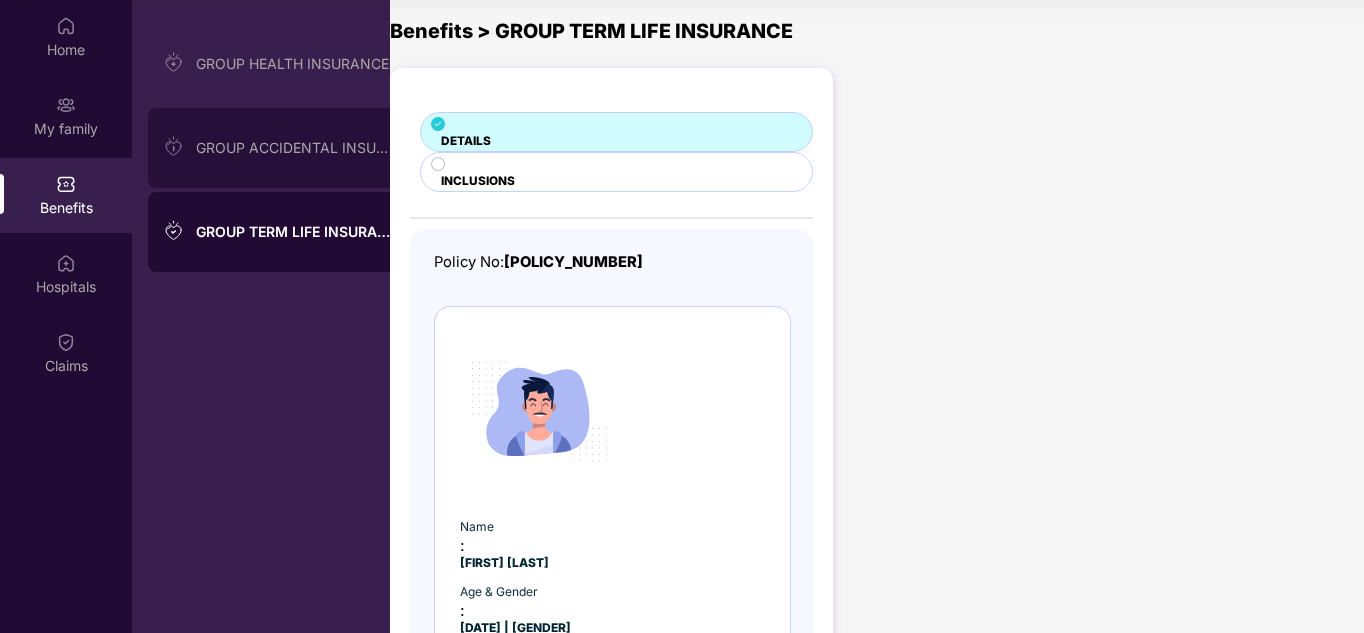 click on "GROUP ACCIDENTAL INSURANCE" at bounding box center [277, 148] 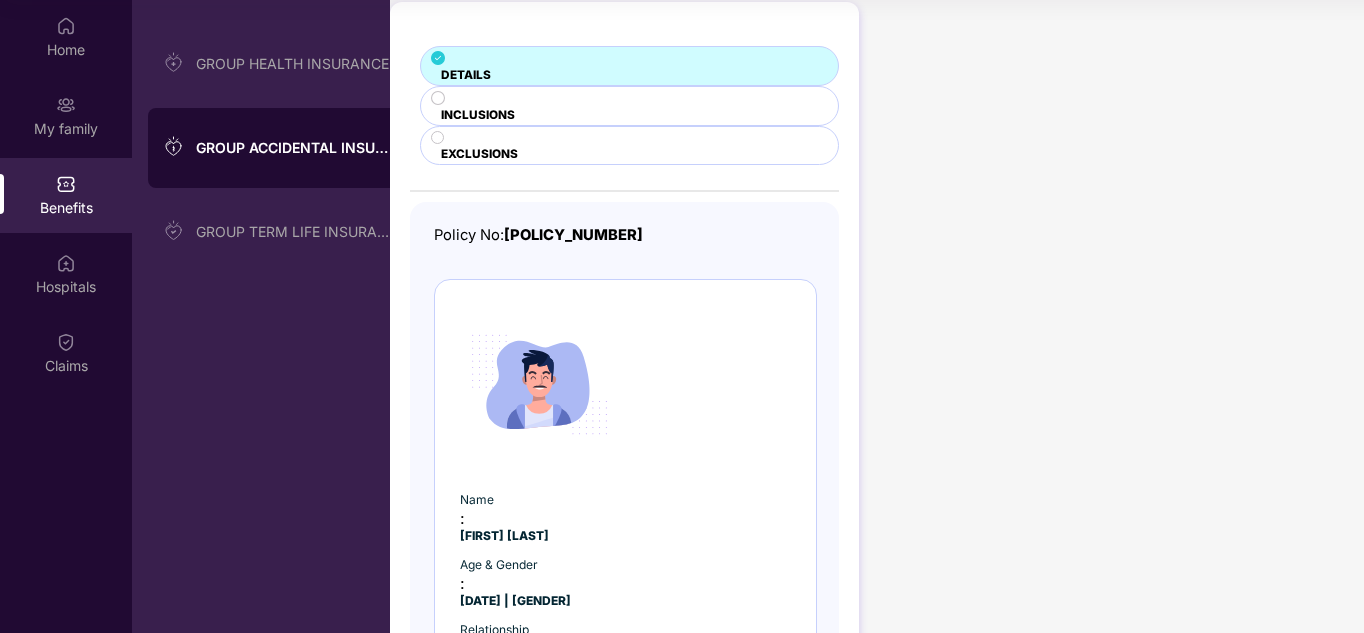 scroll, scrollTop: 0, scrollLeft: 0, axis: both 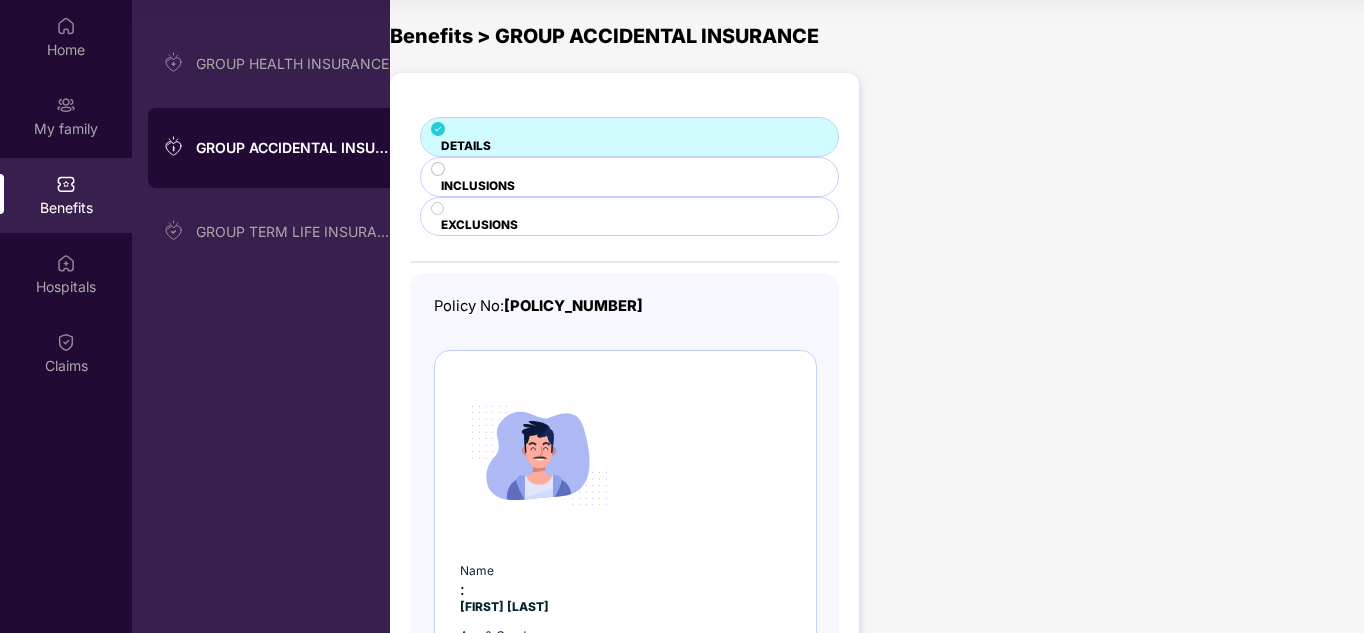 click on "INCLUSIONS" at bounding box center (629, 137) 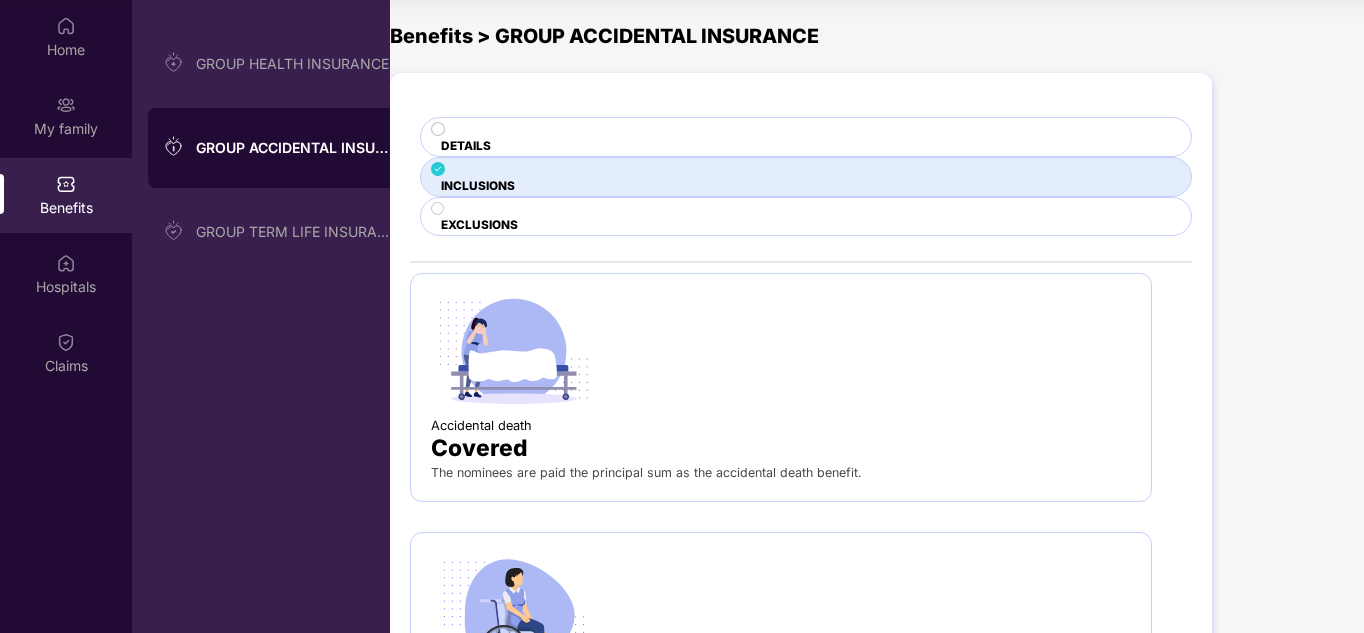 scroll, scrollTop: 154, scrollLeft: 0, axis: vertical 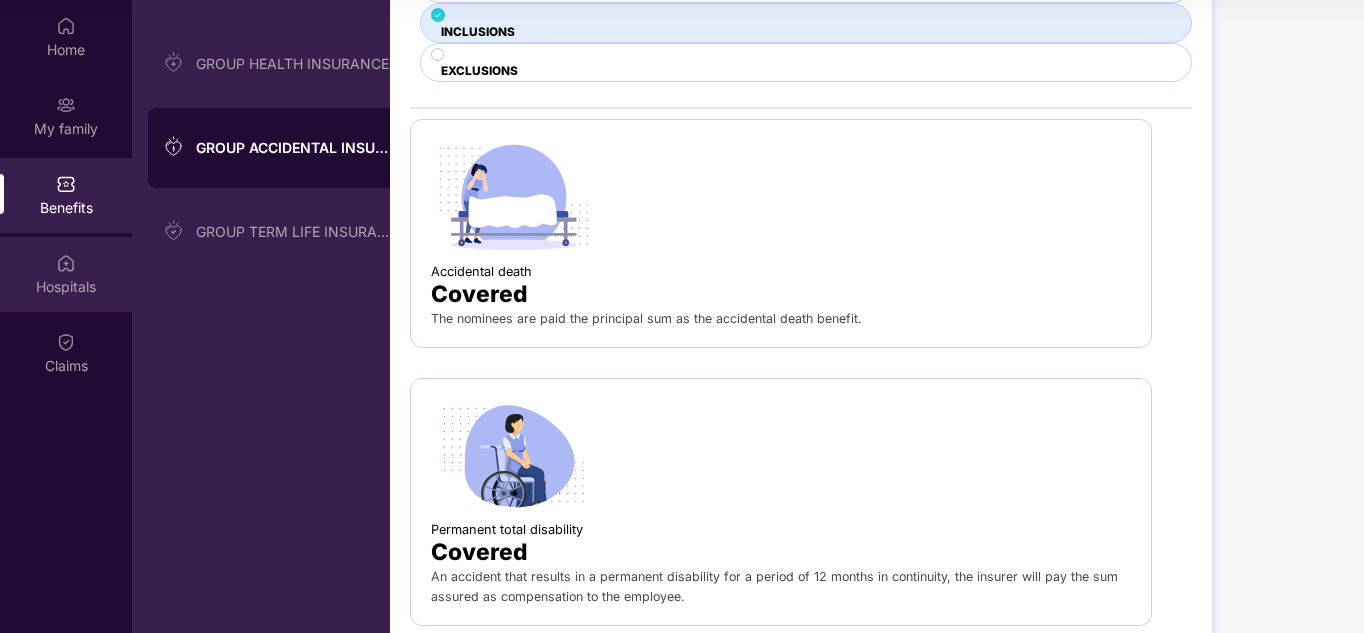 click at bounding box center [66, 26] 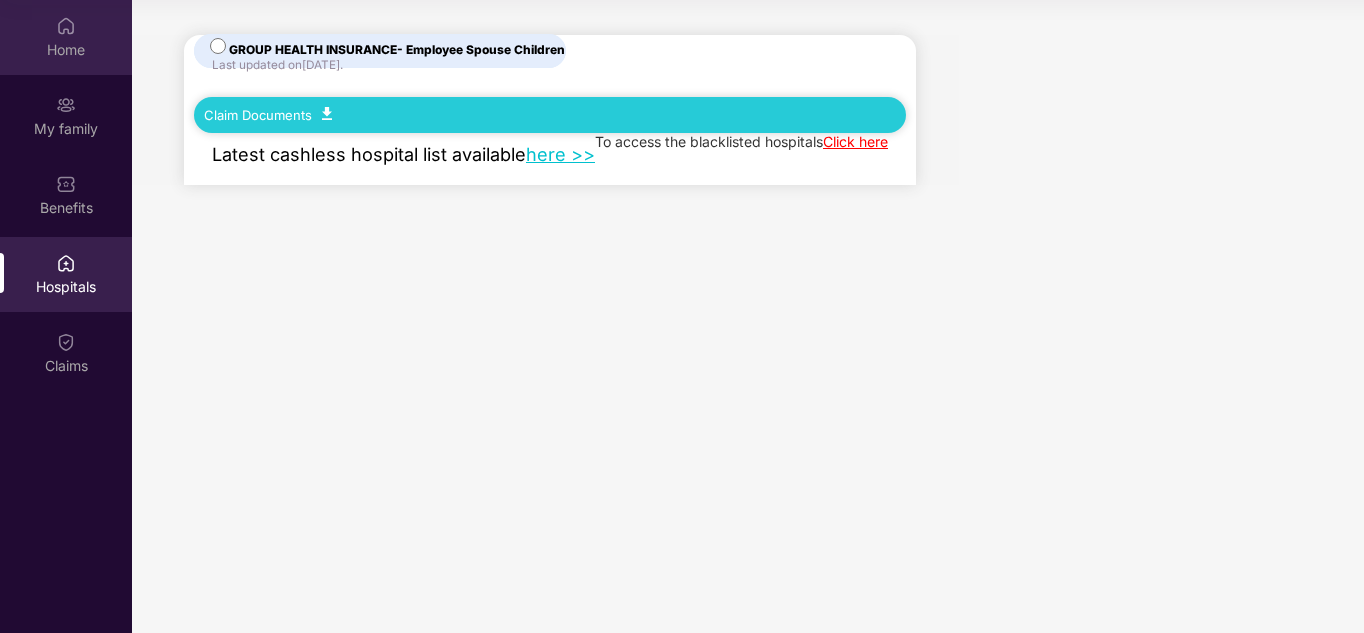 click on "Home" at bounding box center (66, 37) 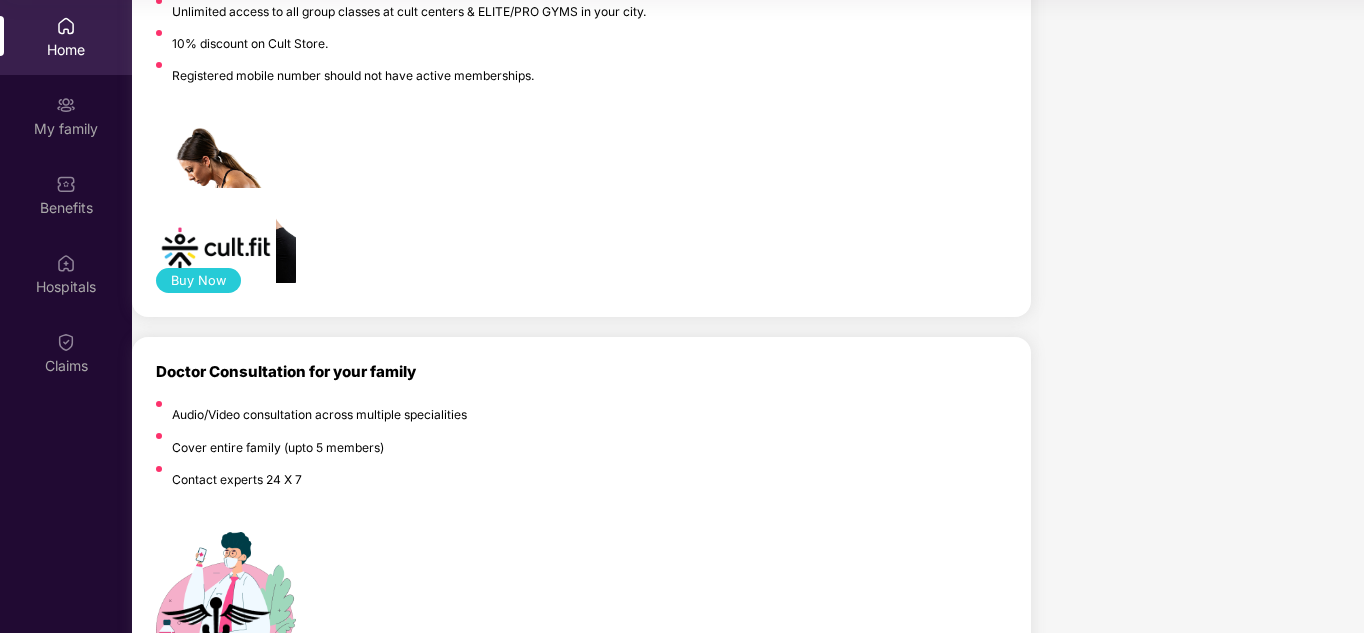 scroll, scrollTop: 601, scrollLeft: 0, axis: vertical 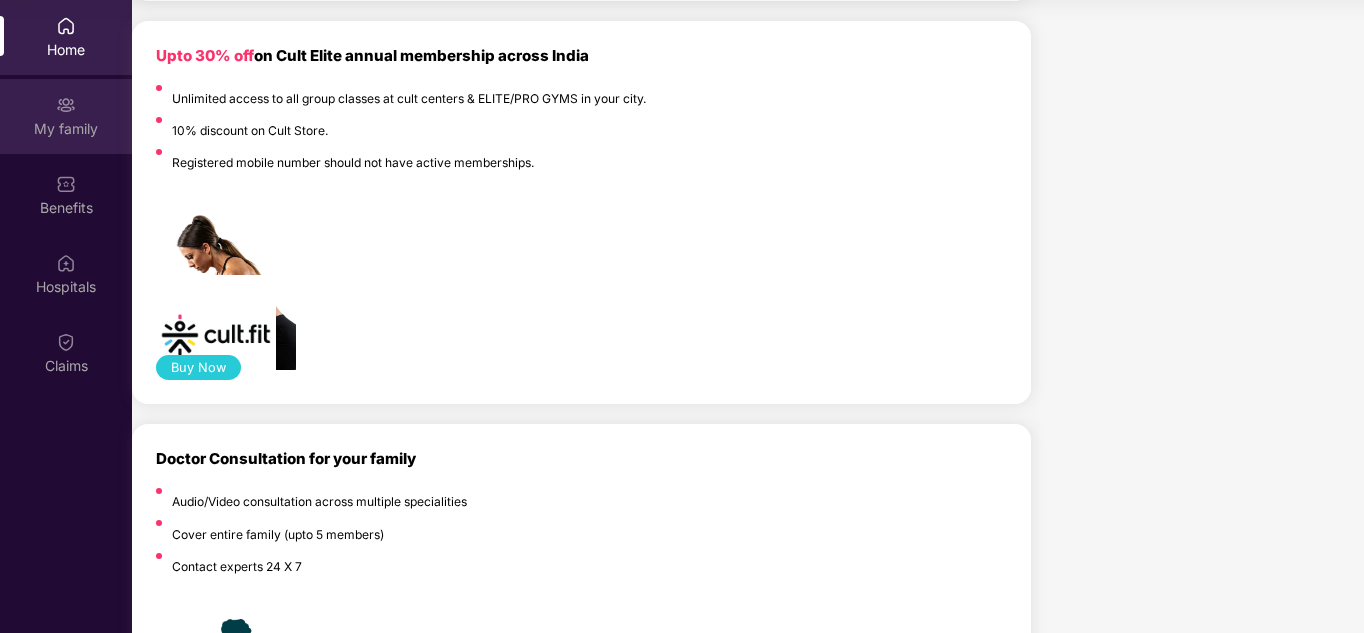 click on "My family" at bounding box center [66, 116] 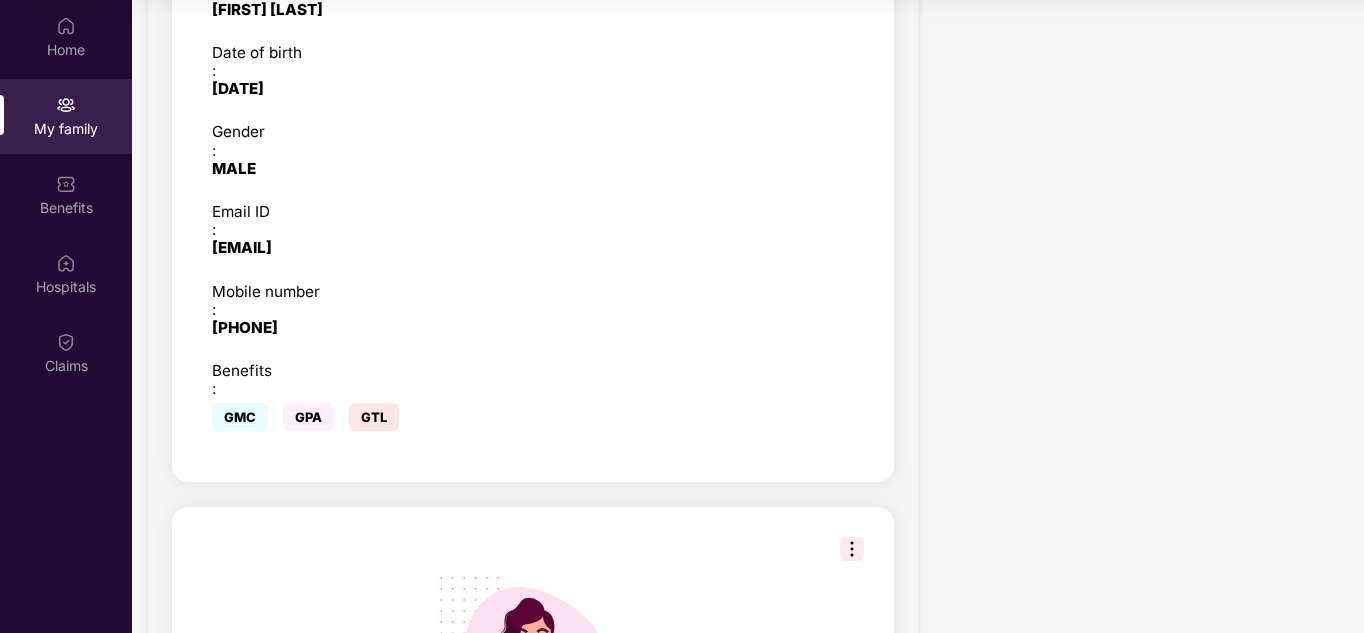 scroll, scrollTop: 1024, scrollLeft: 0, axis: vertical 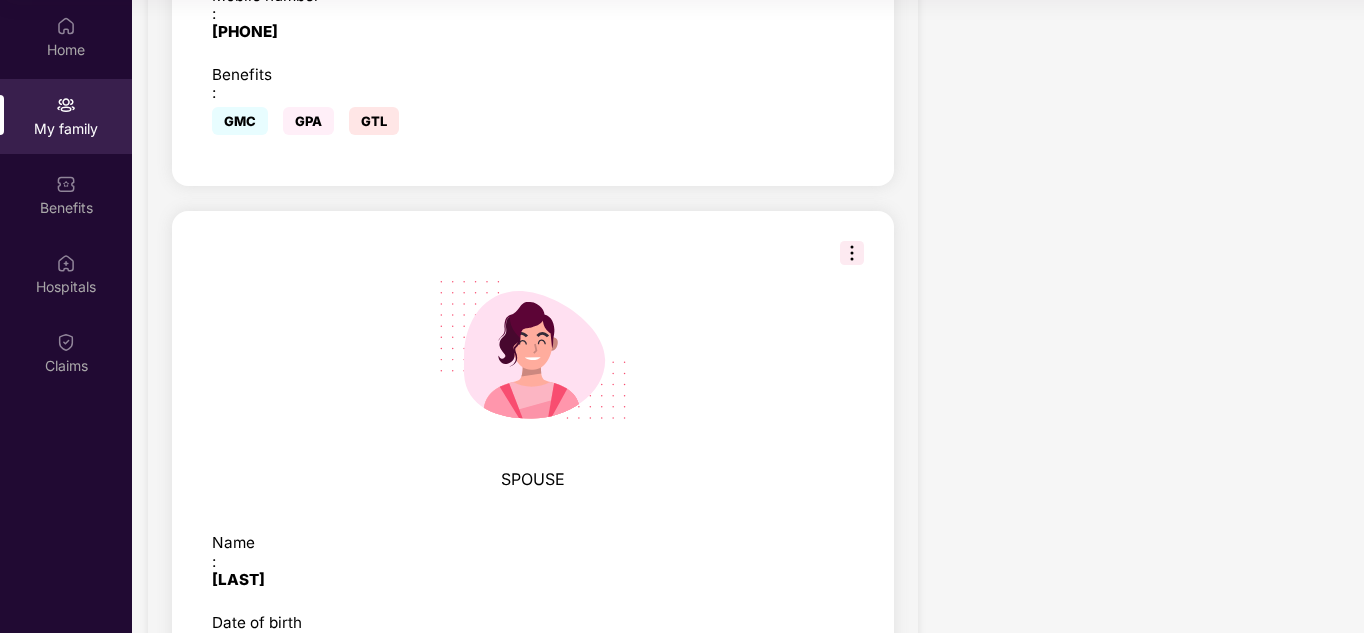 click on "View details" at bounding box center [295, 1465] 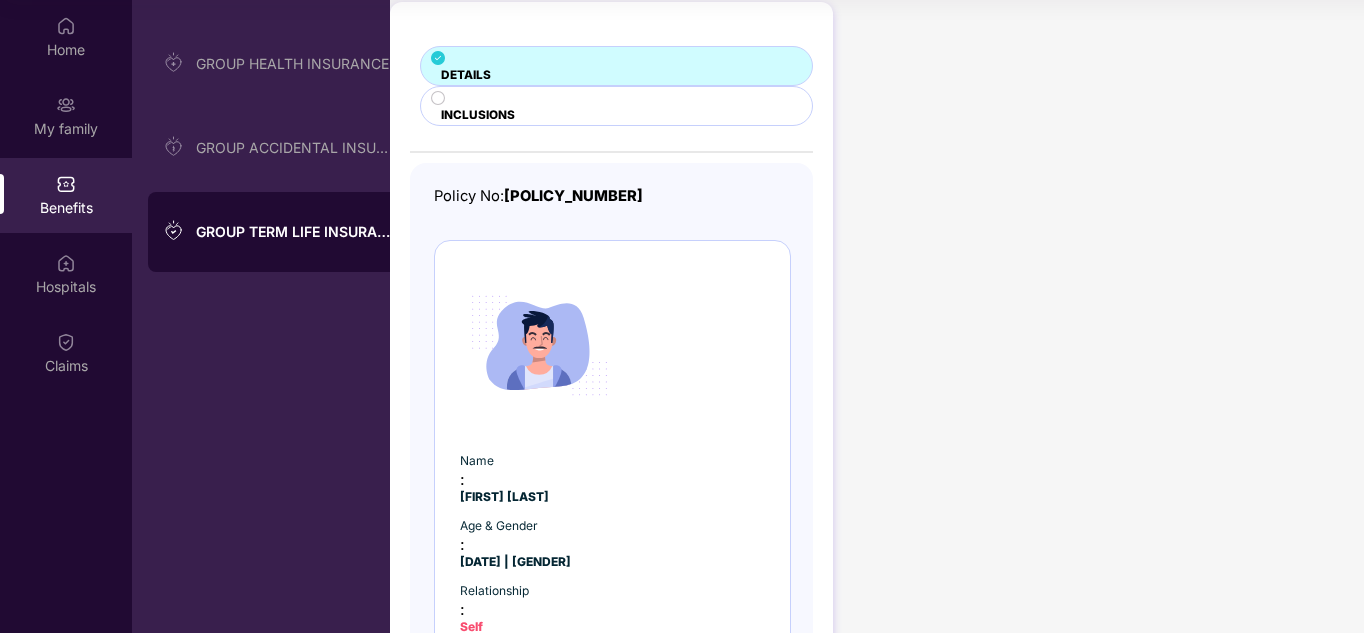 scroll, scrollTop: 0, scrollLeft: 0, axis: both 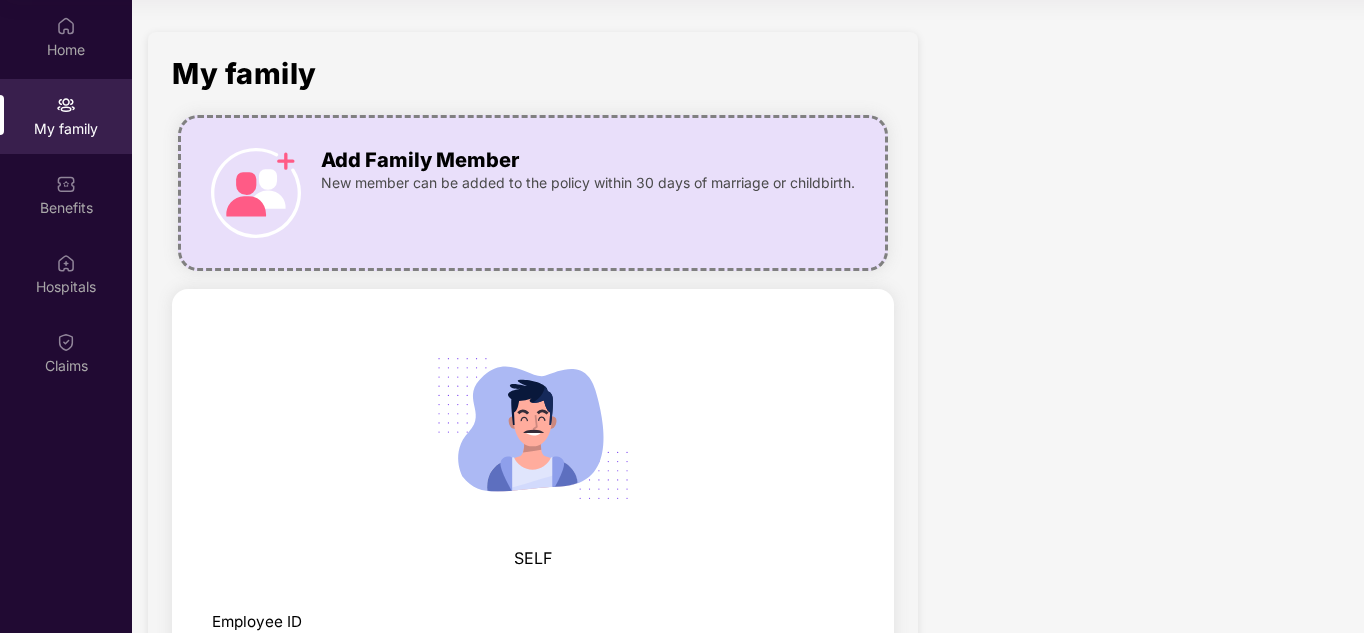 click at bounding box center (214, 2277) 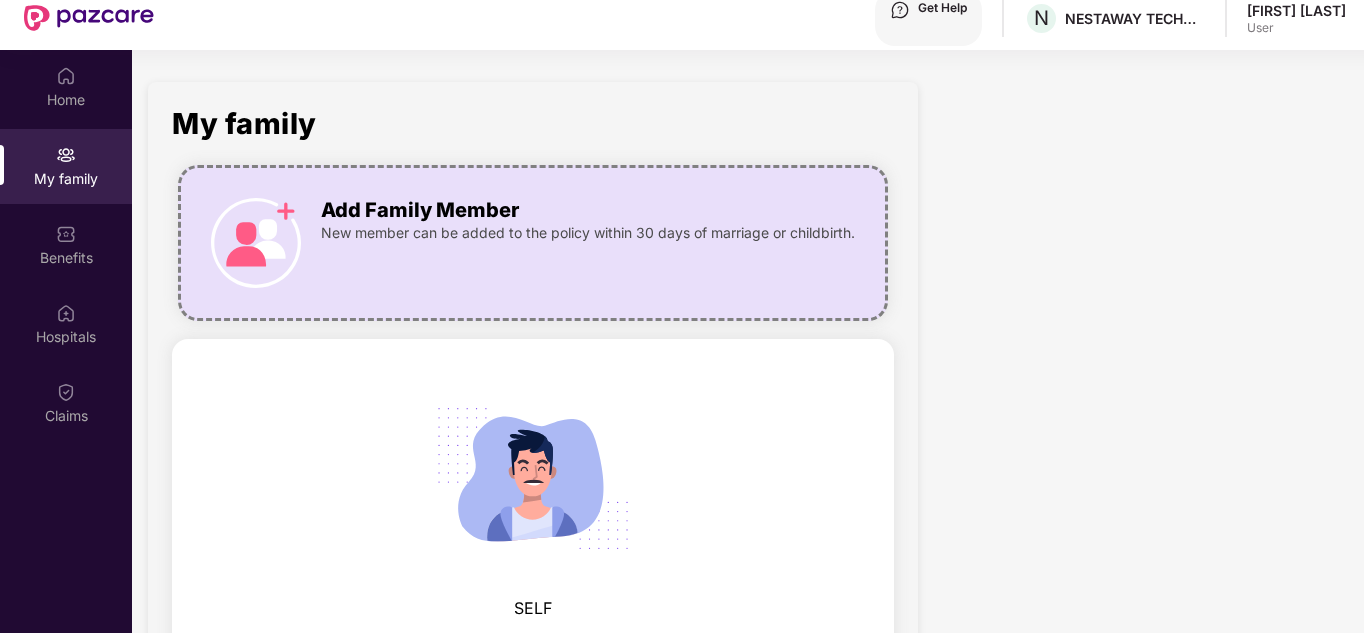 scroll, scrollTop: 0, scrollLeft: 0, axis: both 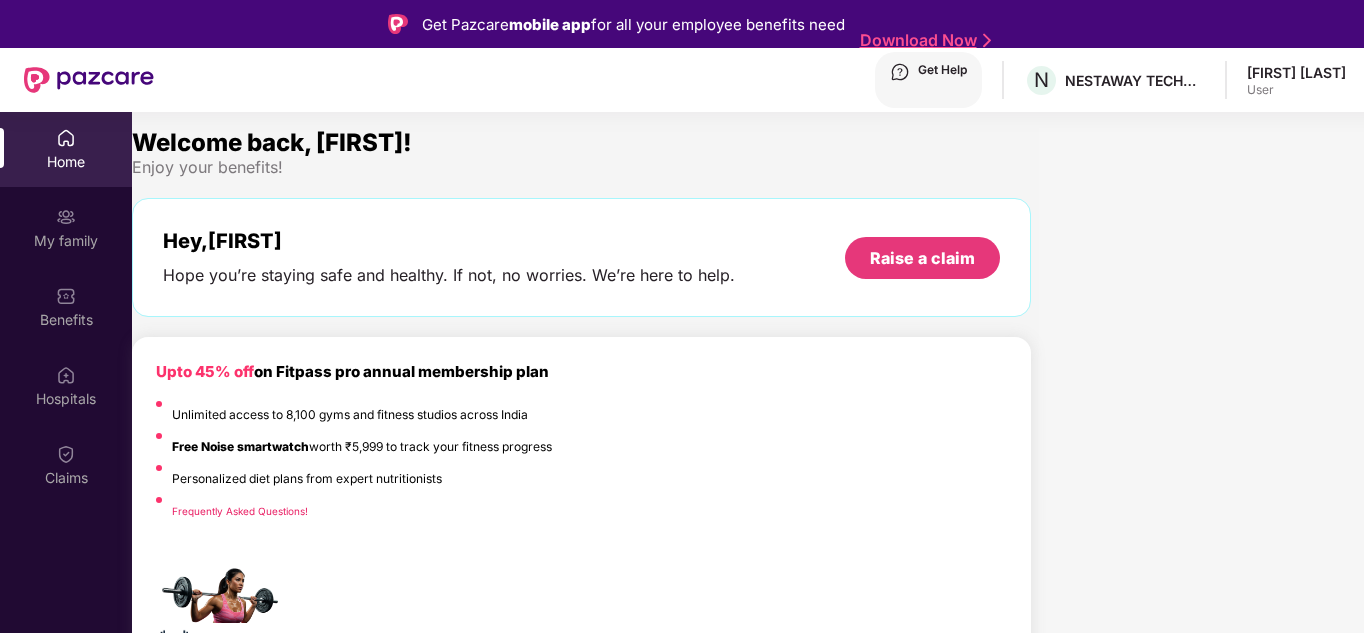 click on "Home" at bounding box center [66, 162] 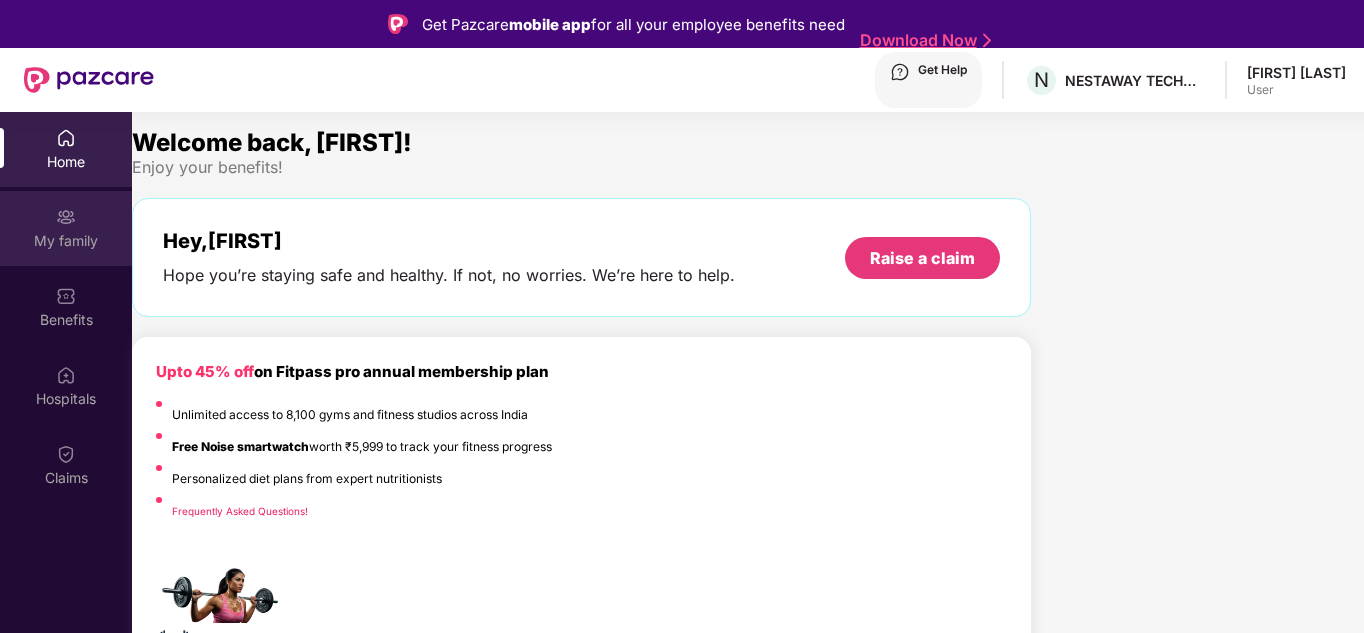 click on "My family" at bounding box center [66, 162] 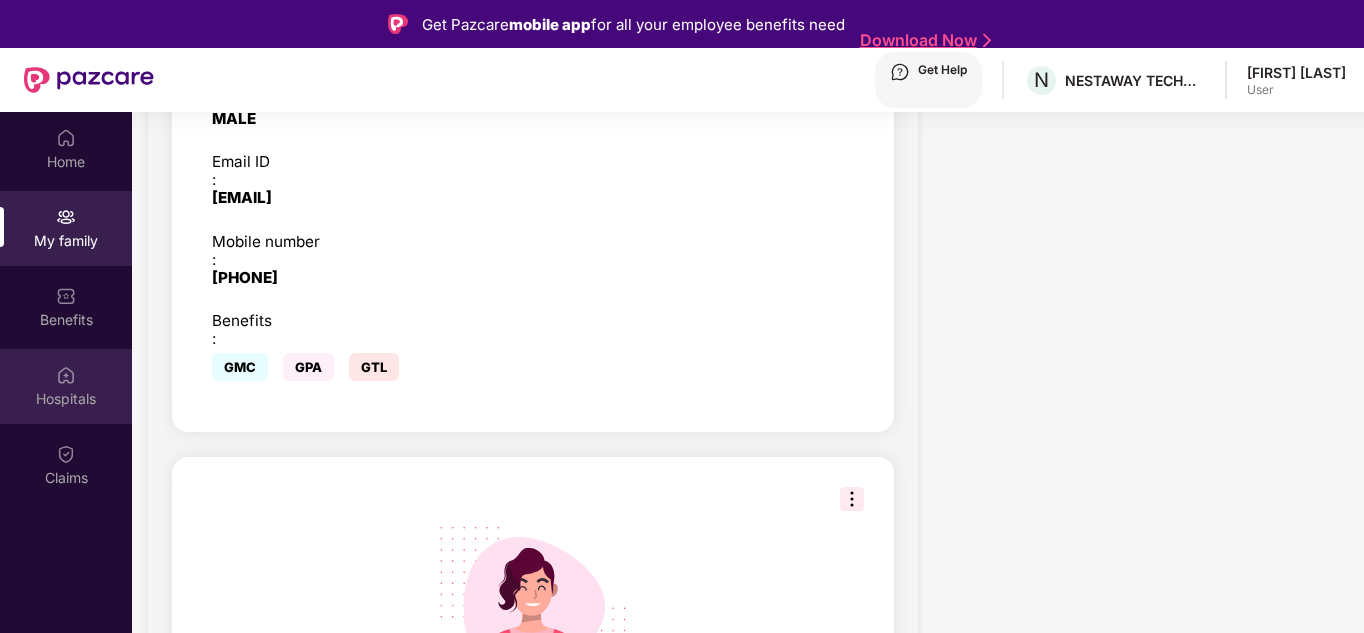 scroll, scrollTop: 899, scrollLeft: 0, axis: vertical 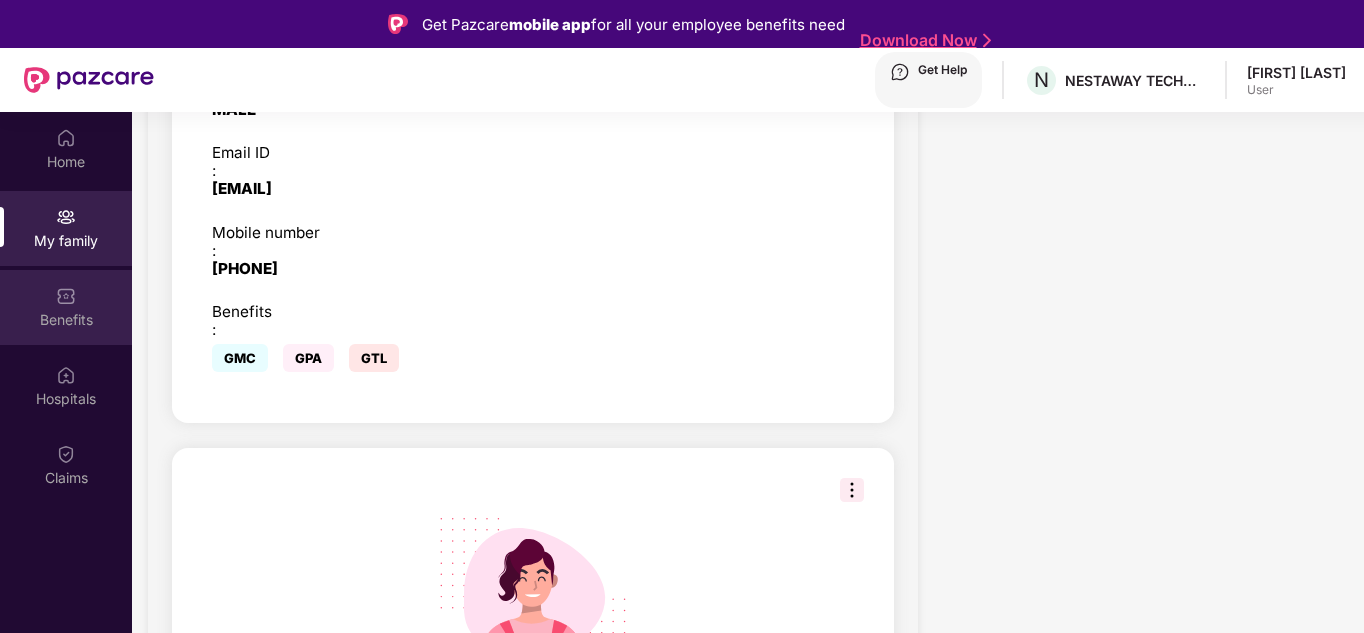 click on "Benefits" at bounding box center [66, 162] 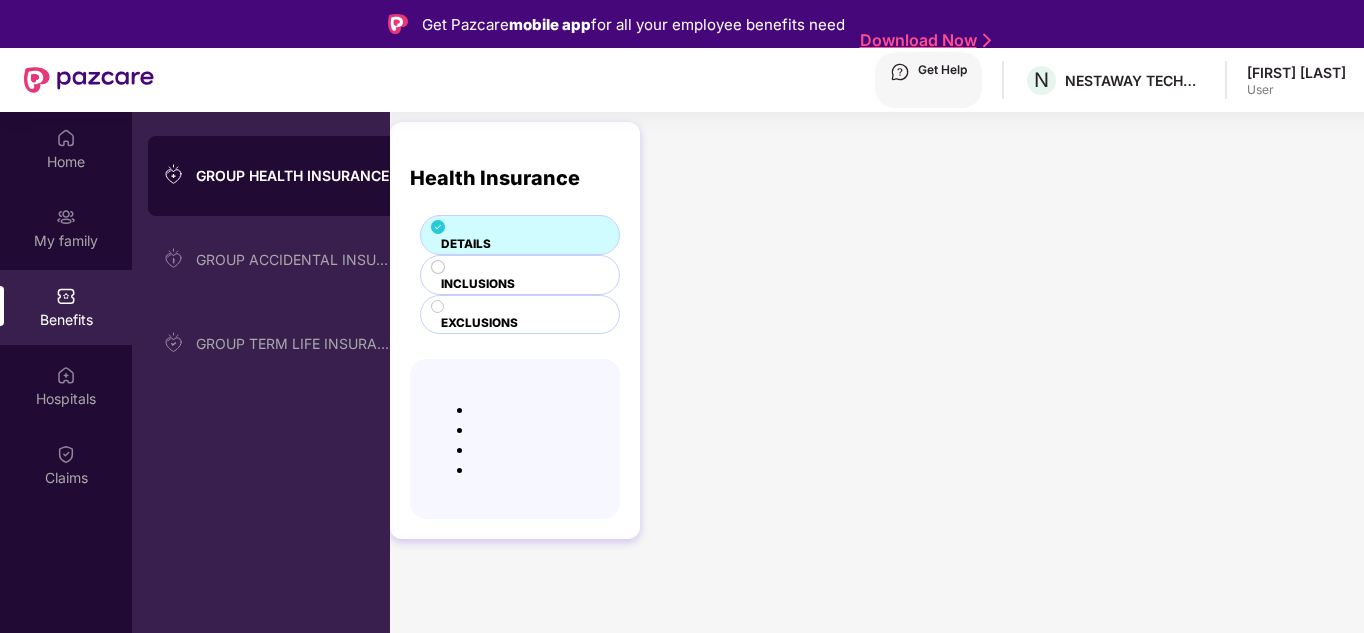 scroll, scrollTop: 0, scrollLeft: 0, axis: both 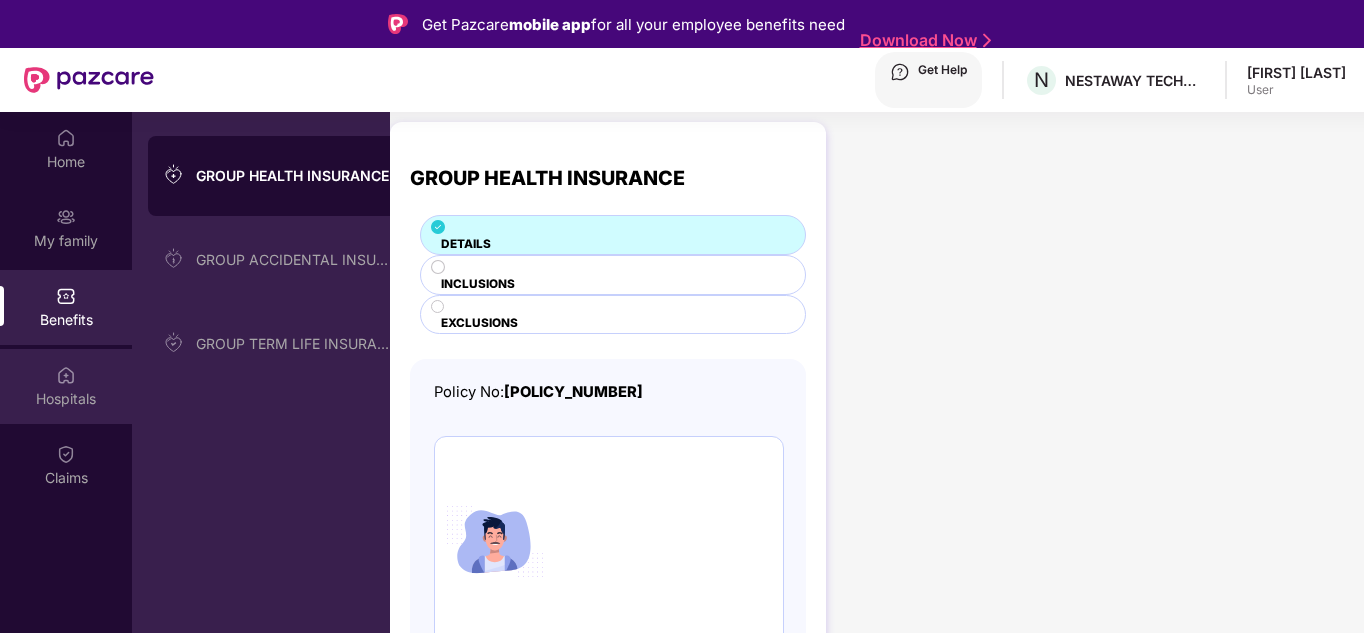 click at bounding box center (66, 138) 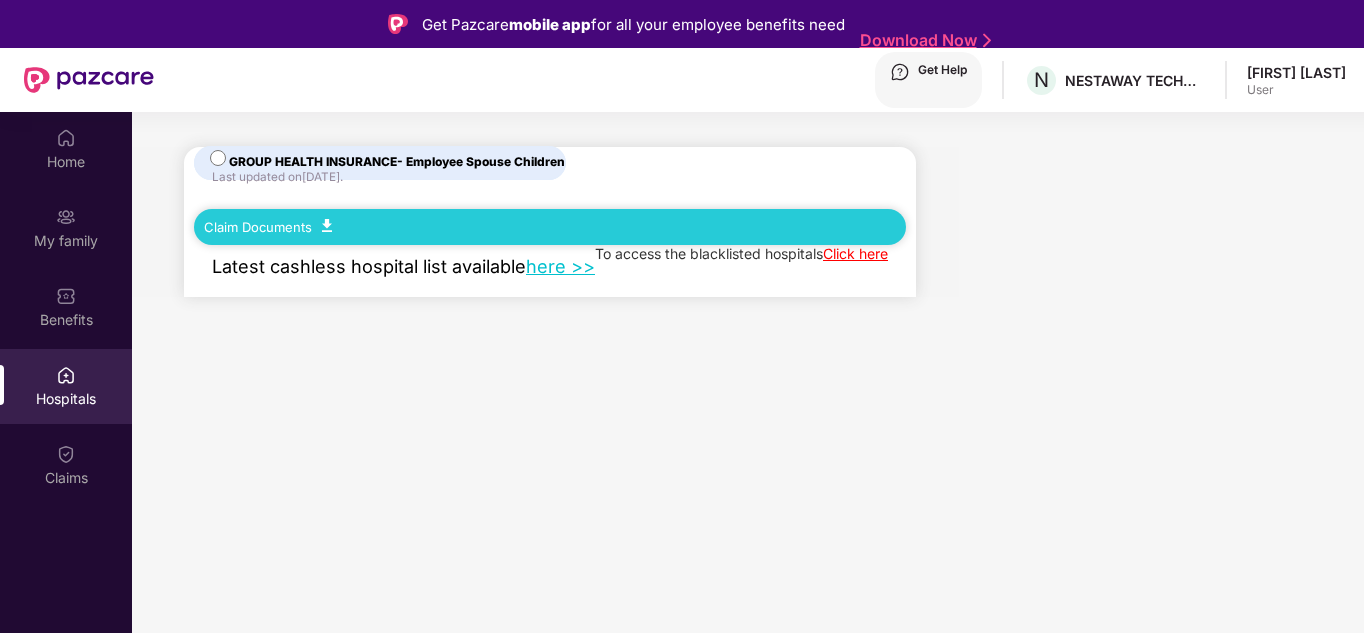 click on "here >>" at bounding box center [560, 266] 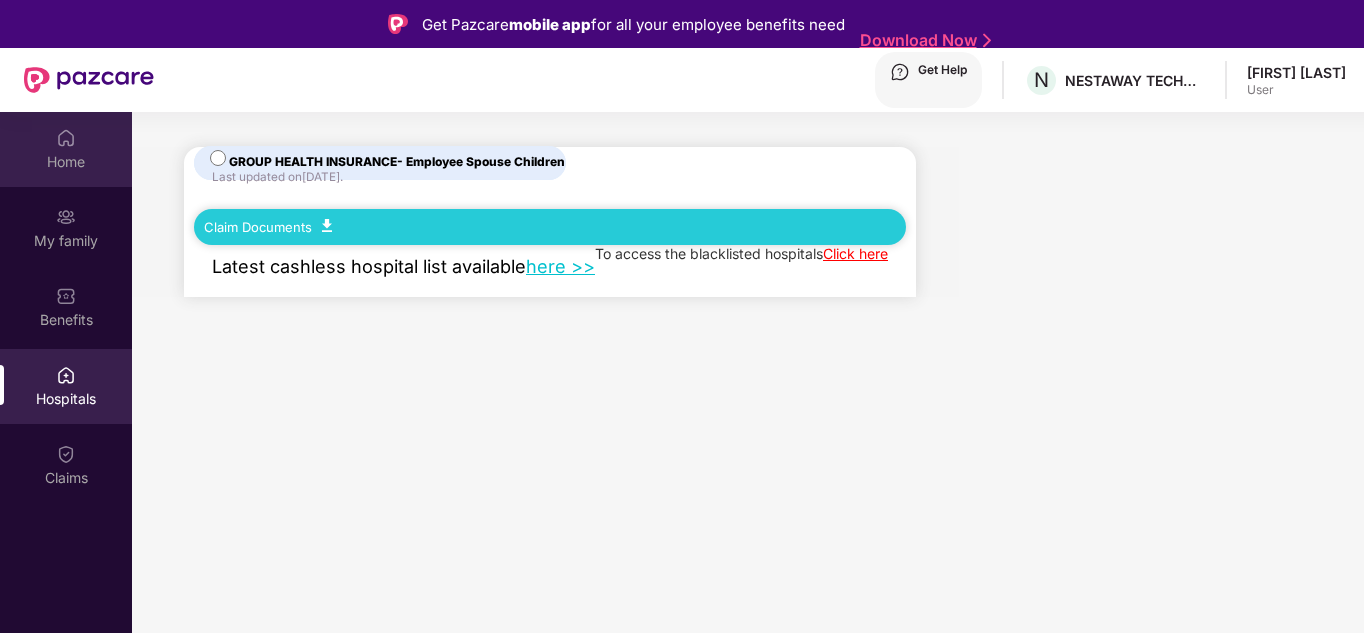 click on "Home" at bounding box center (66, 162) 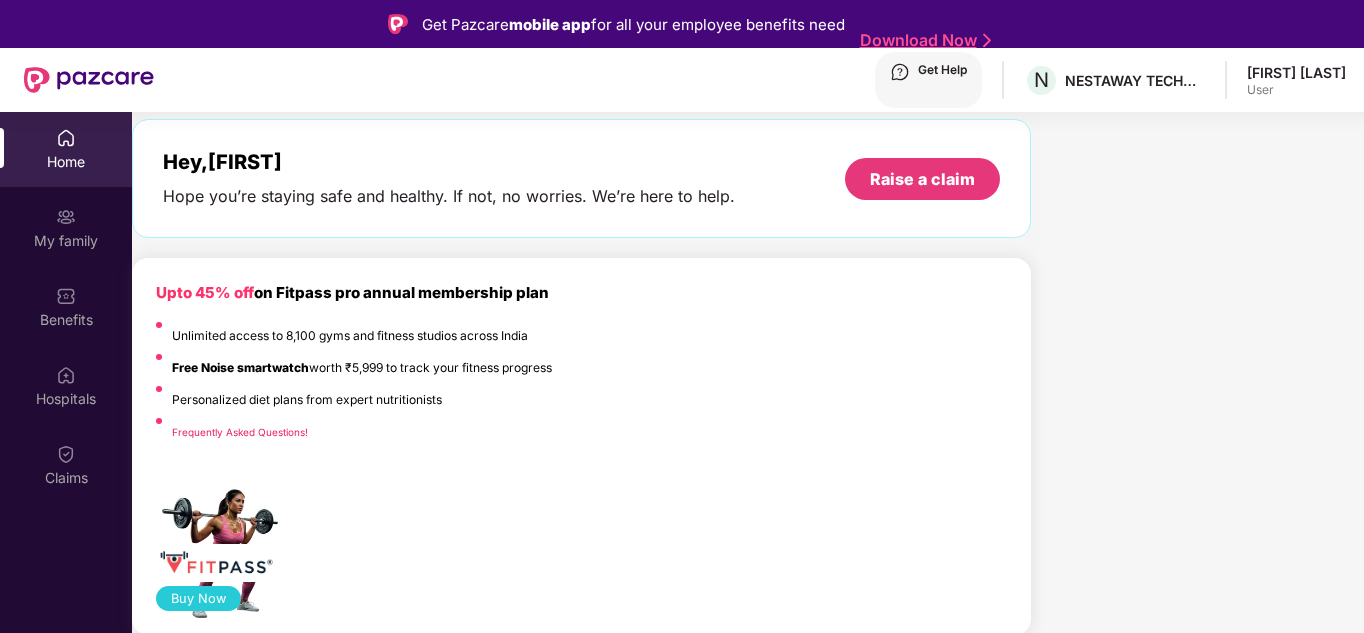 scroll, scrollTop: 0, scrollLeft: 0, axis: both 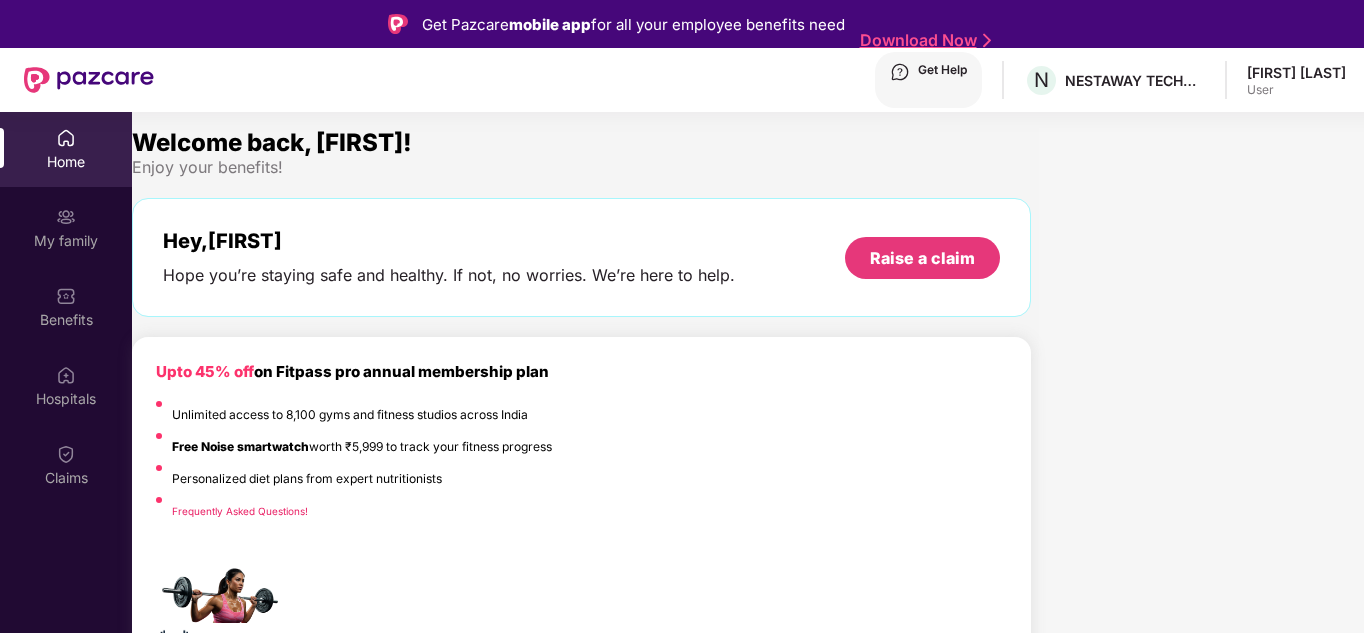 click on "Get Help N NESTAWAY TECHNOLOGIES PRIVATE LIMITED [FIRST] [LAST] User" at bounding box center (771, 80) 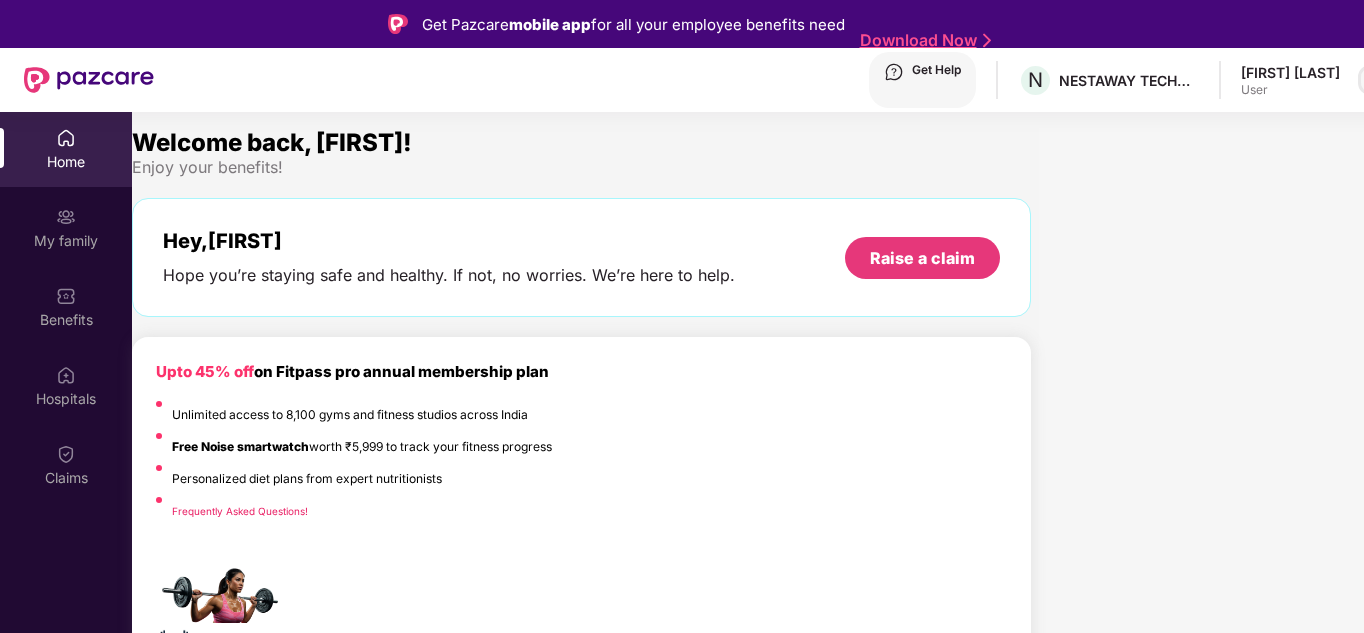 click at bounding box center (1373, 80) 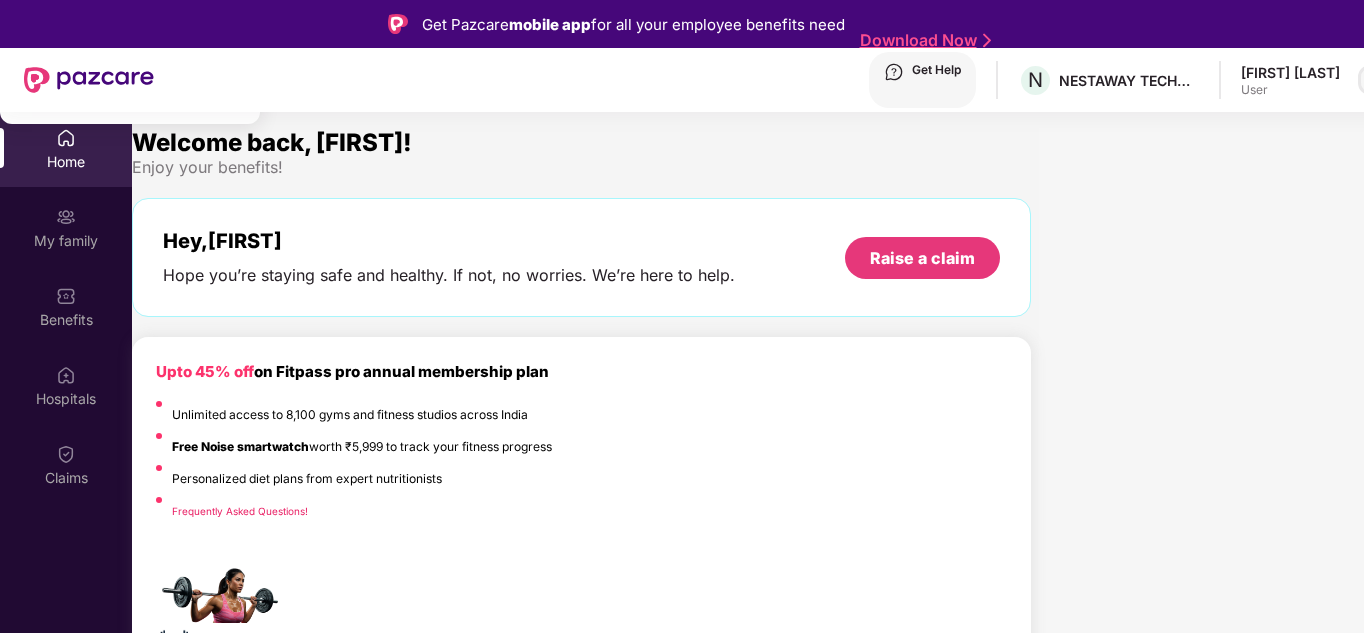 click at bounding box center (1373, 80) 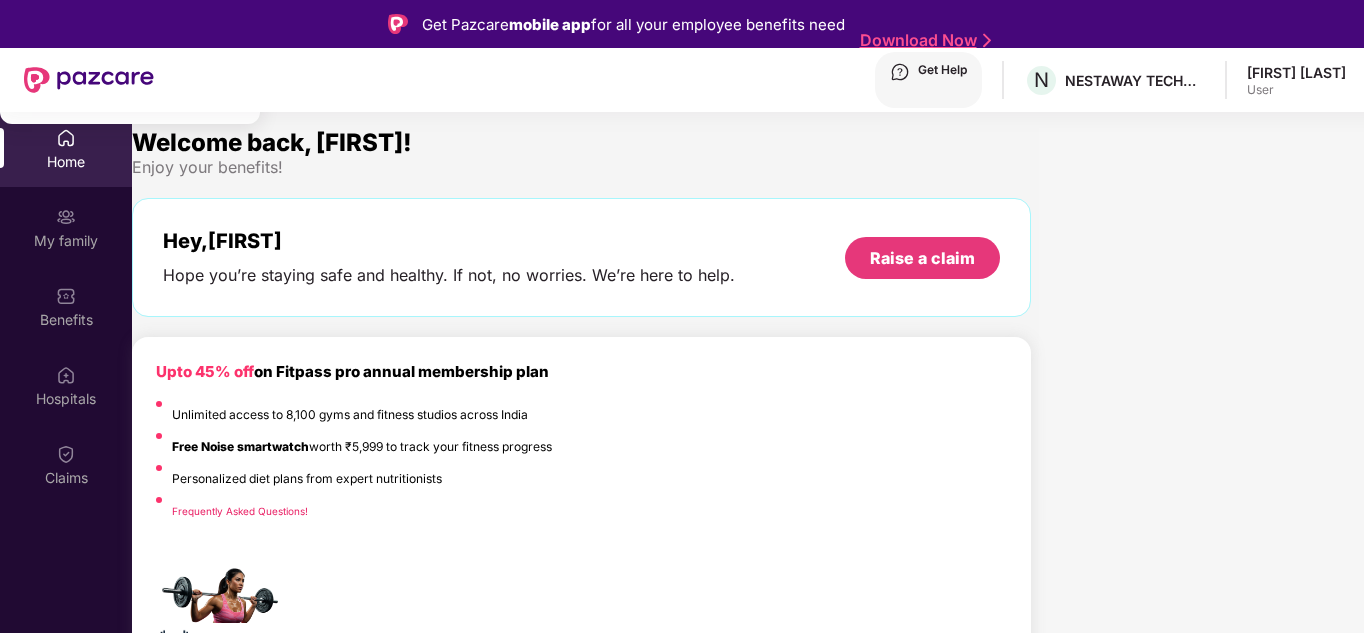 click on "Get Help N NESTAWAY TECHNOLOGIES PRIVATE LIMITED [FIRST] [LAST] User" at bounding box center [771, 80] 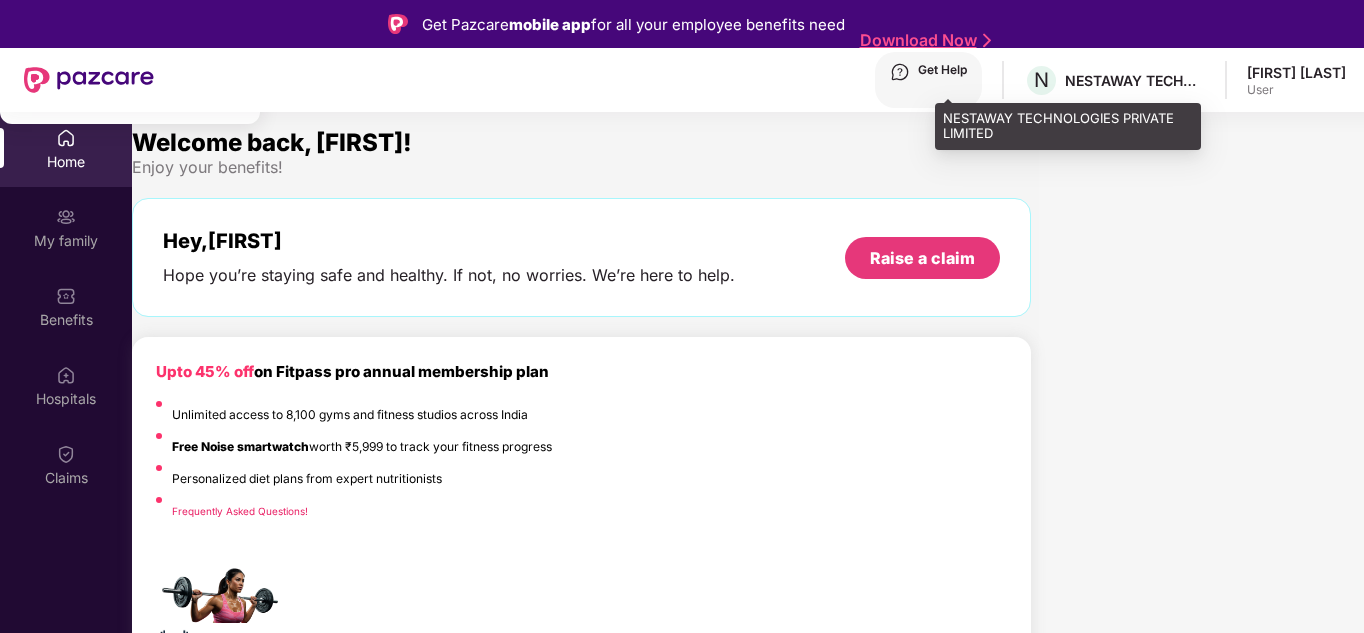 click on "NESTAWAY TECHNOLOGIES PRIVATE LIMITED" at bounding box center (1135, 80) 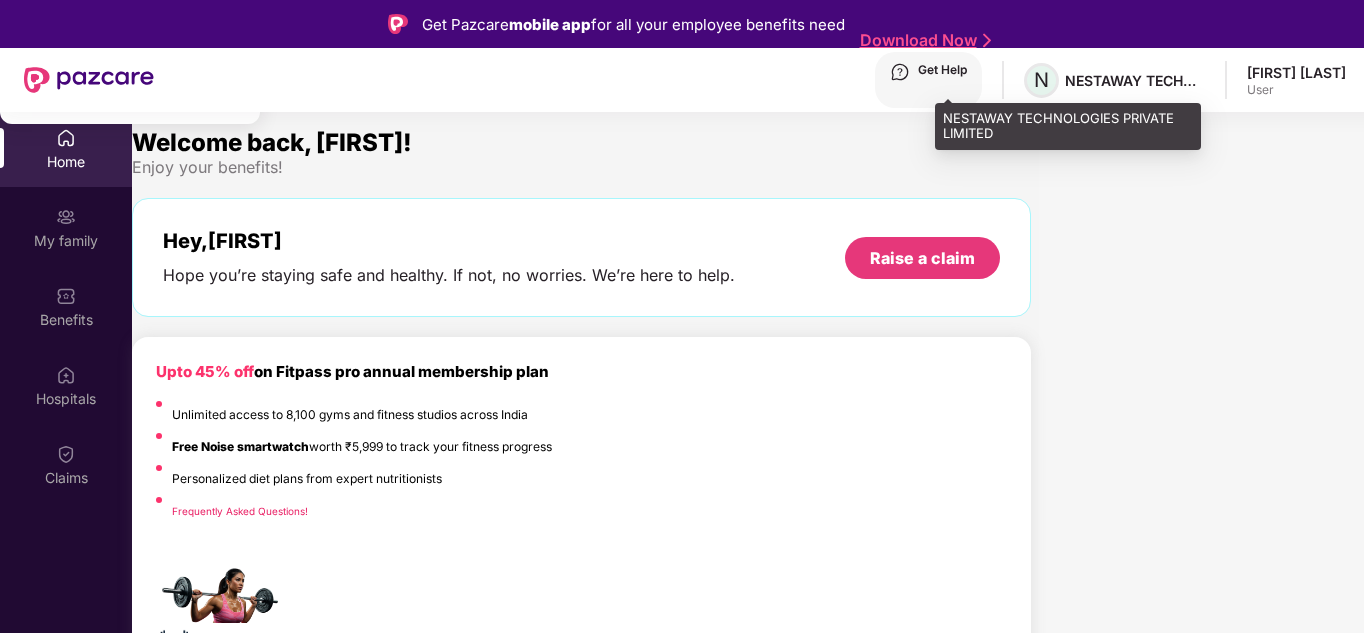 drag, startPoint x: 978, startPoint y: 78, endPoint x: 967, endPoint y: 78, distance: 11 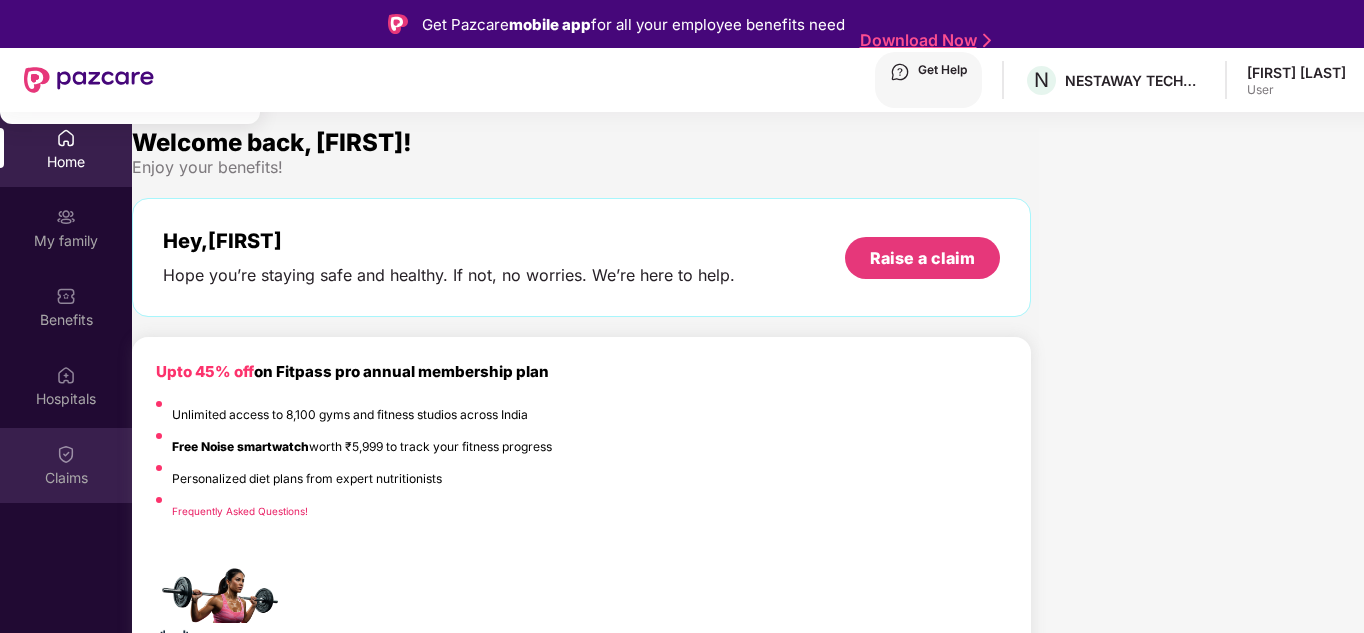 click on "Claims" at bounding box center [66, 465] 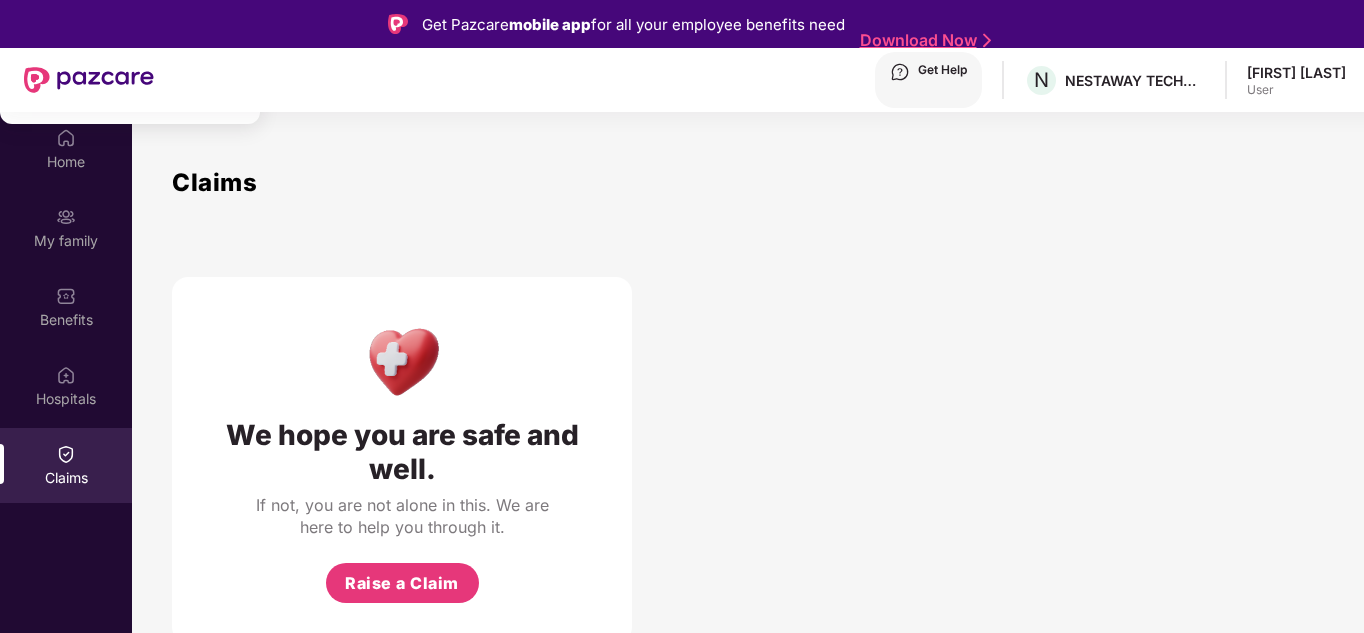 scroll, scrollTop: 112, scrollLeft: 0, axis: vertical 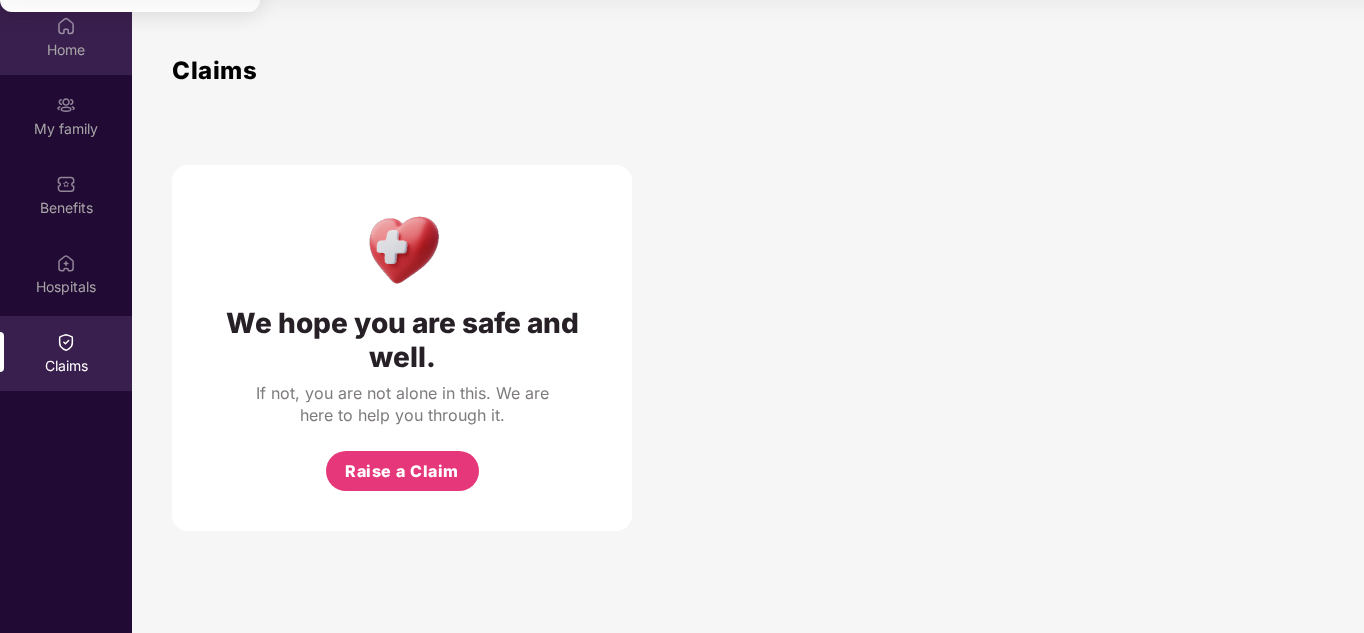 click at bounding box center (66, 26) 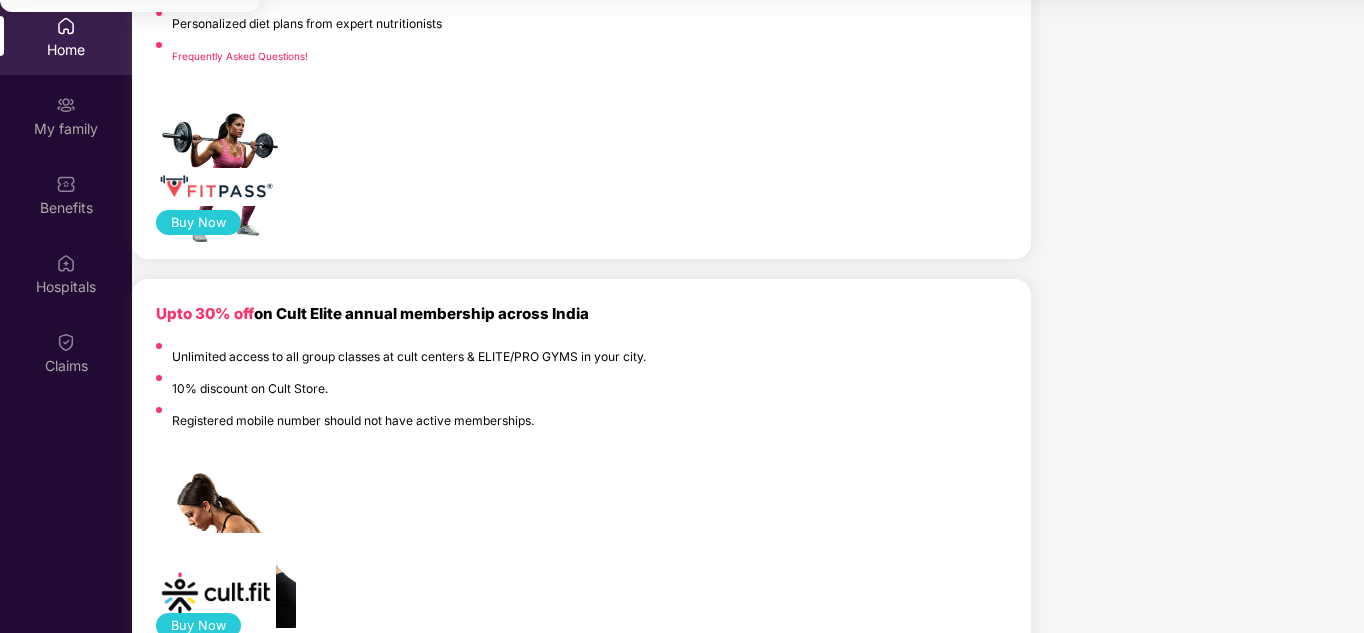 scroll, scrollTop: 0, scrollLeft: 0, axis: both 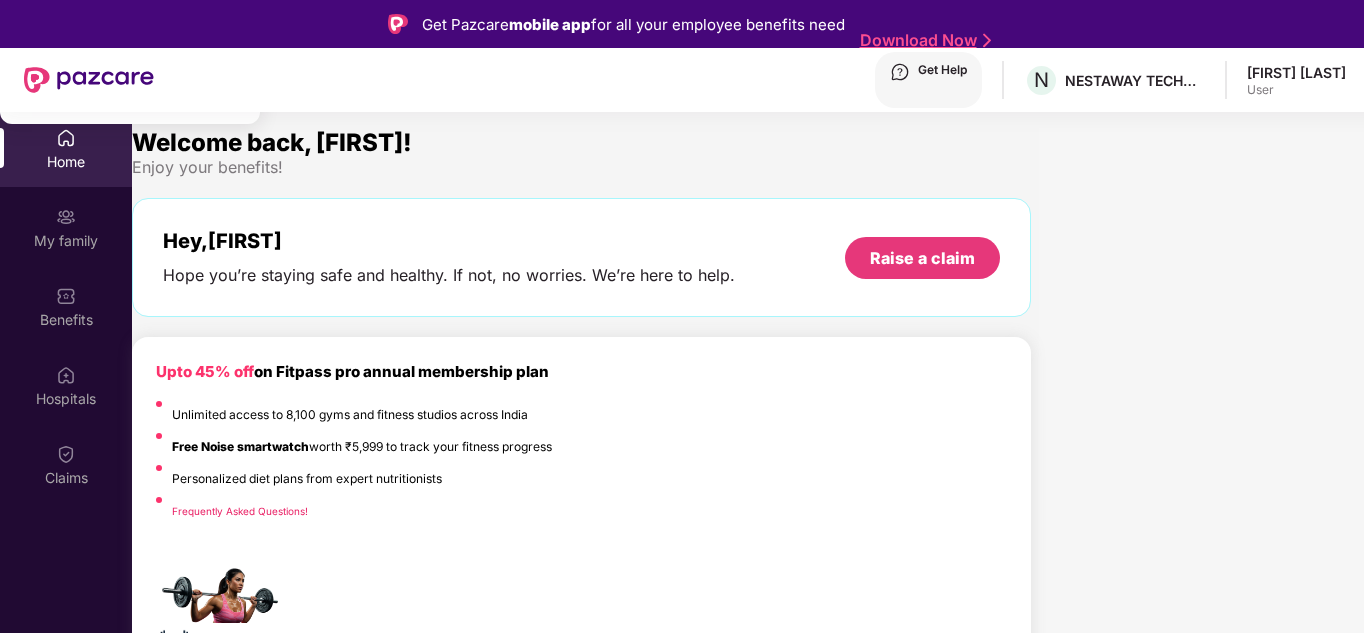 click on "Get Help N NESTAWAY TECHNOLOGIES PRIVATE LIMITED [FIRST] [LAST] User" at bounding box center [771, 80] 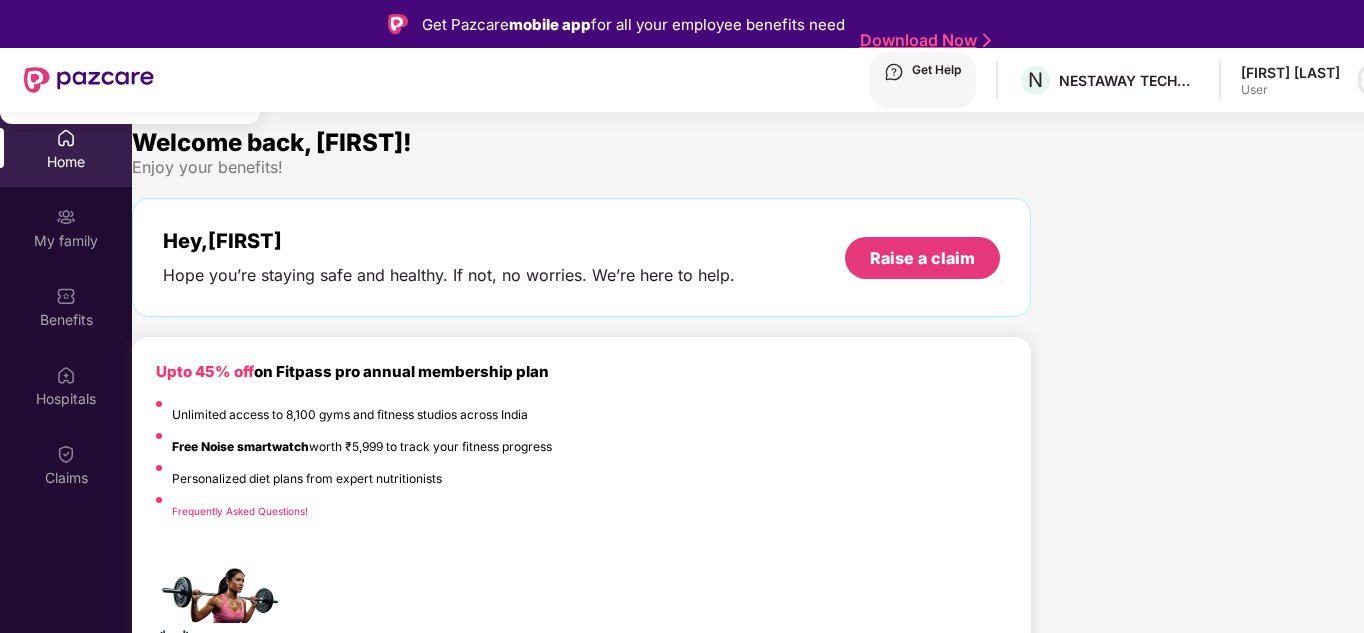 click at bounding box center [1373, 80] 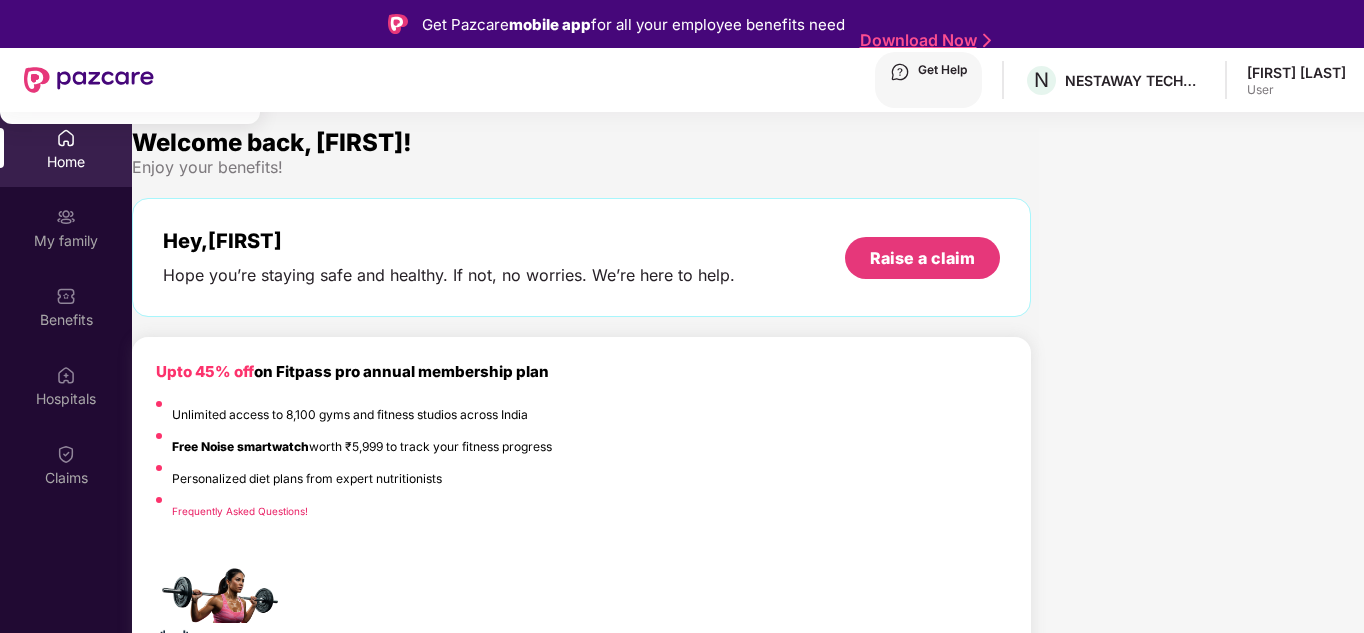 click on "Logout" at bounding box center (130, 31) 